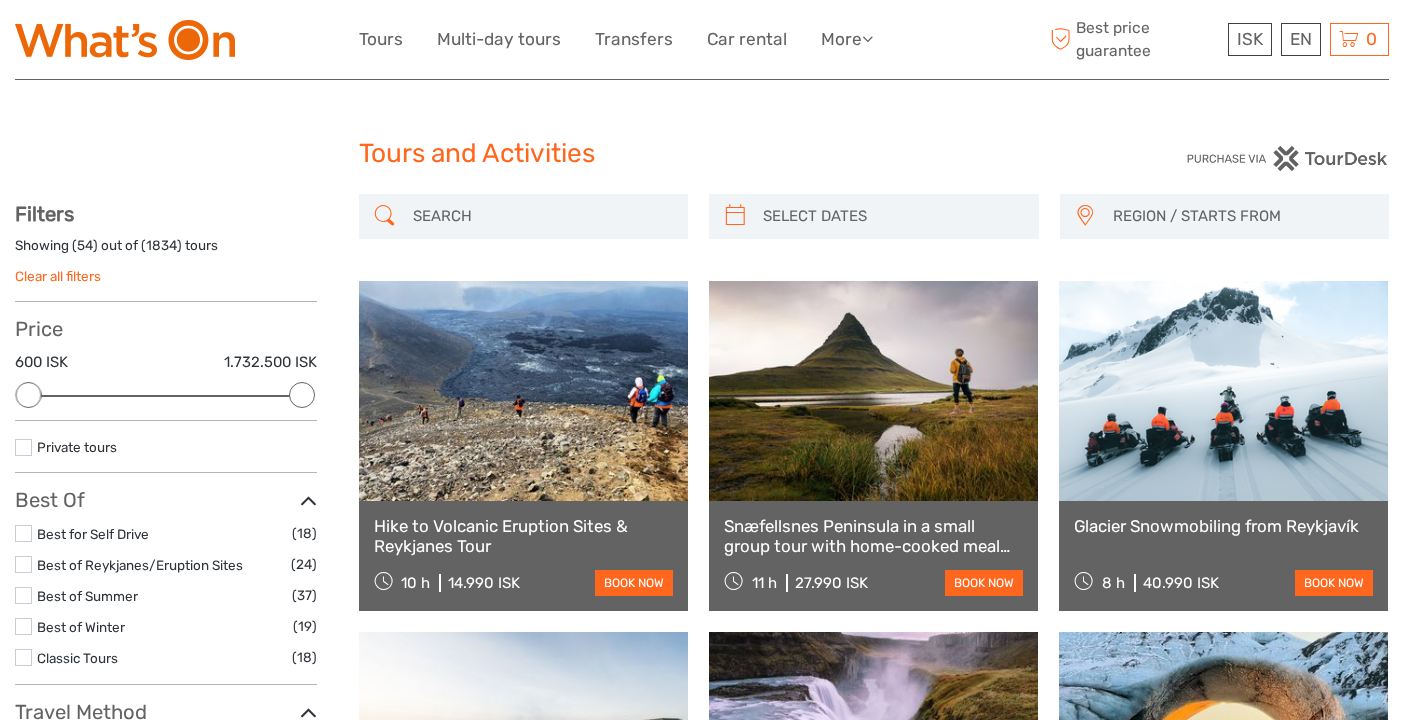select 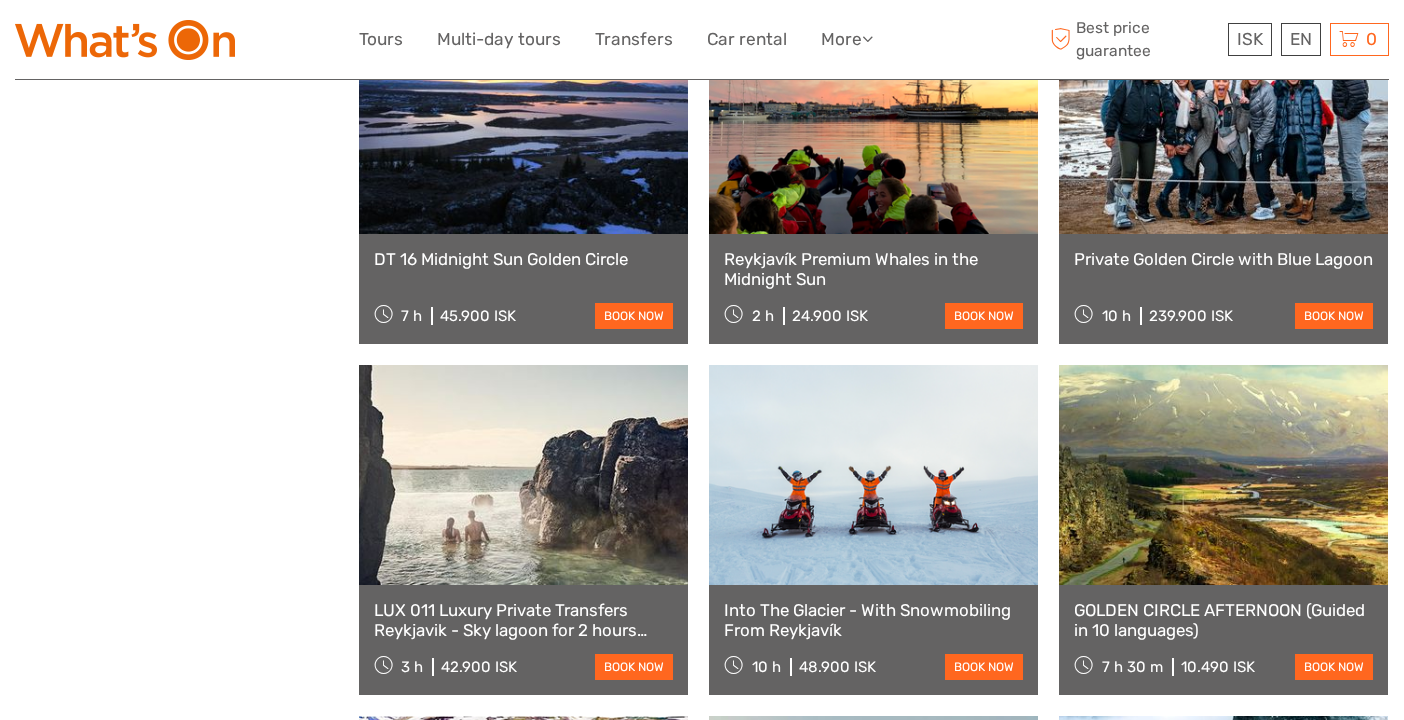 scroll, scrollTop: 0, scrollLeft: 0, axis: both 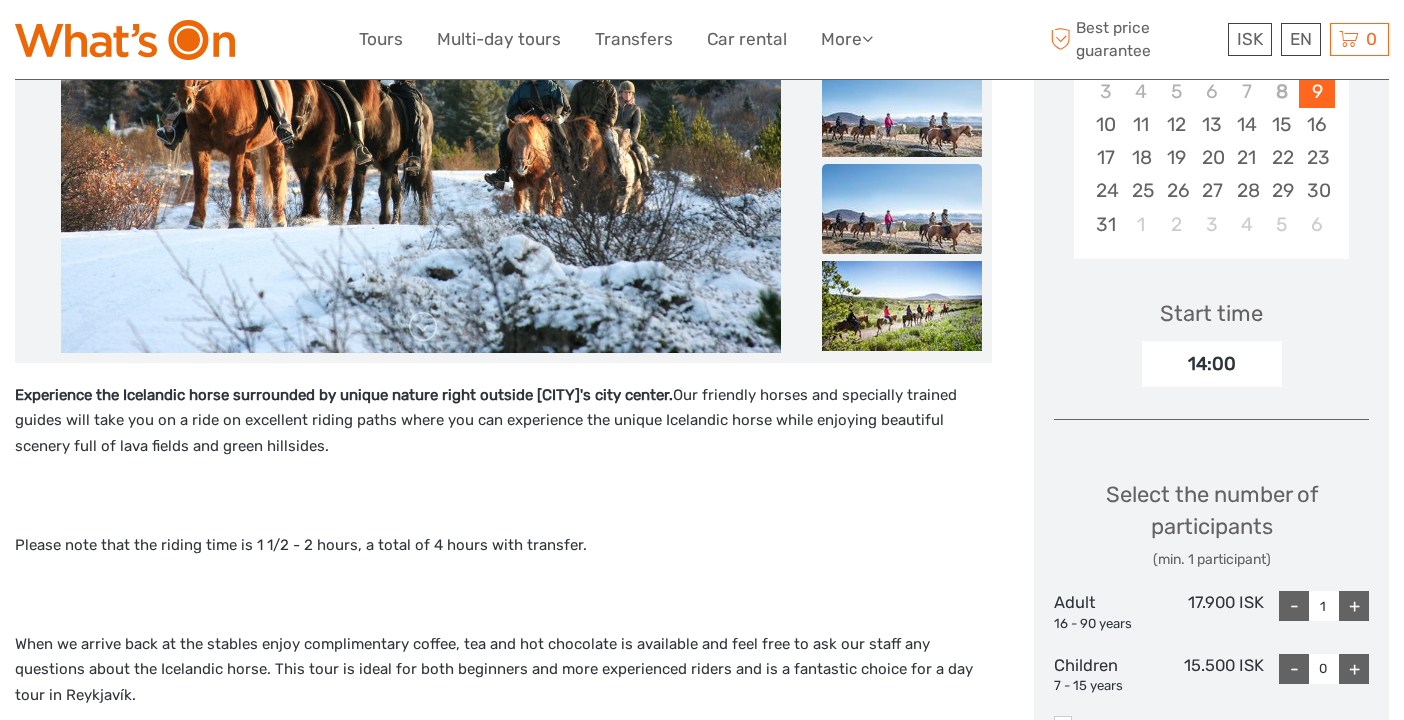 click at bounding box center [902, 209] 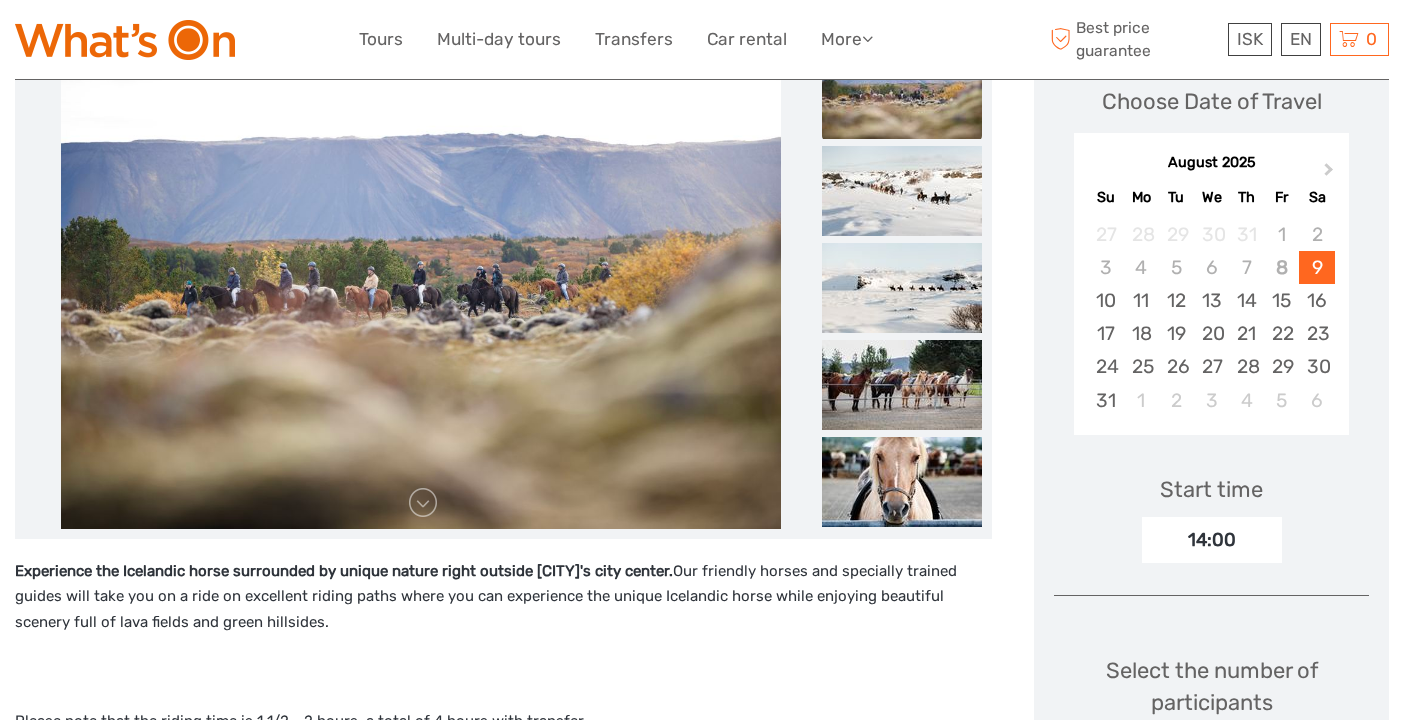 scroll, scrollTop: 275, scrollLeft: 0, axis: vertical 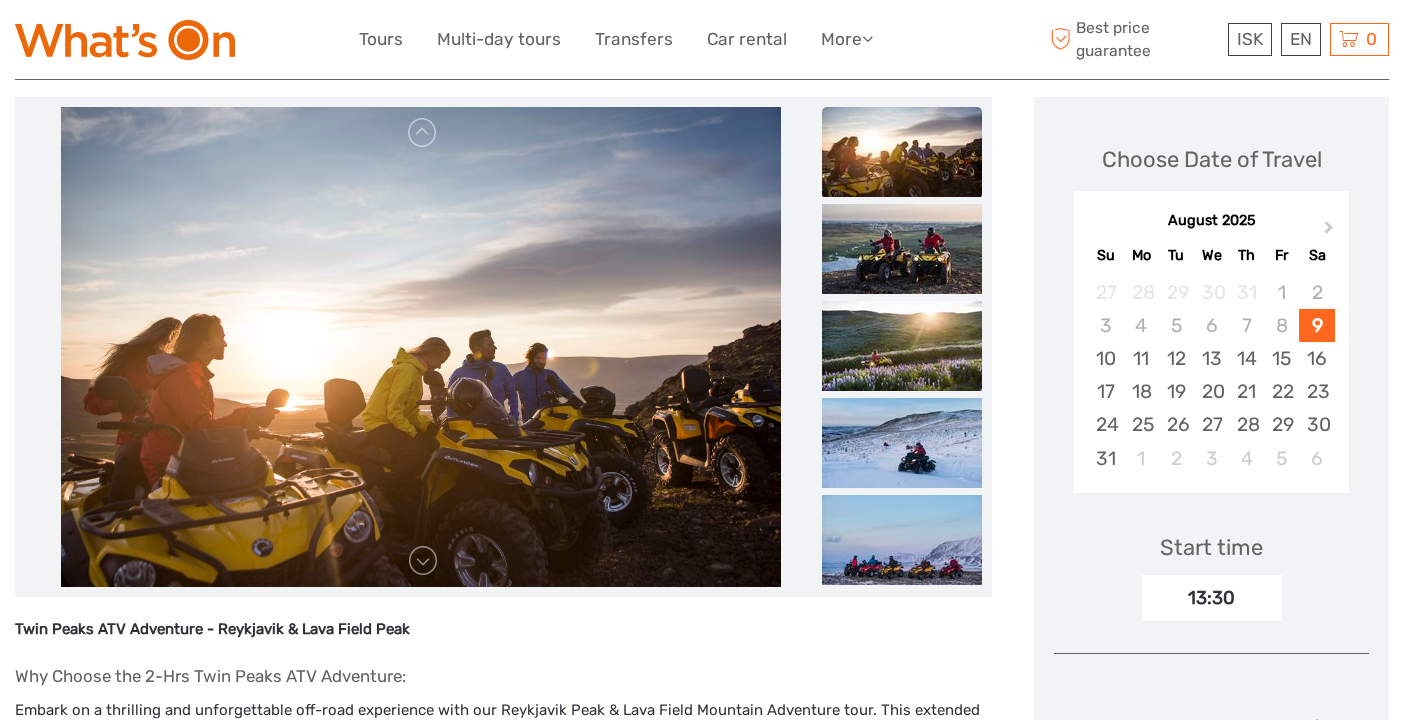 click on "9" at bounding box center (1316, 325) 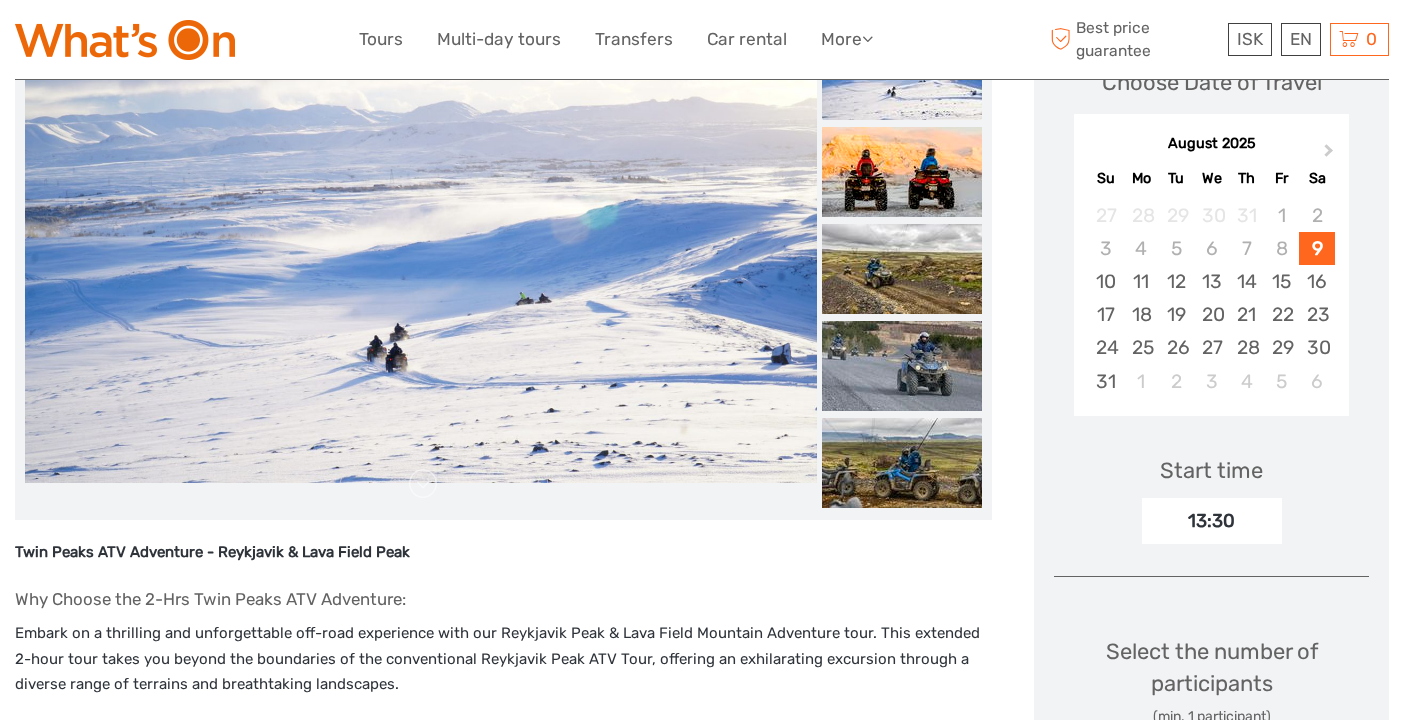 scroll, scrollTop: 323, scrollLeft: 0, axis: vertical 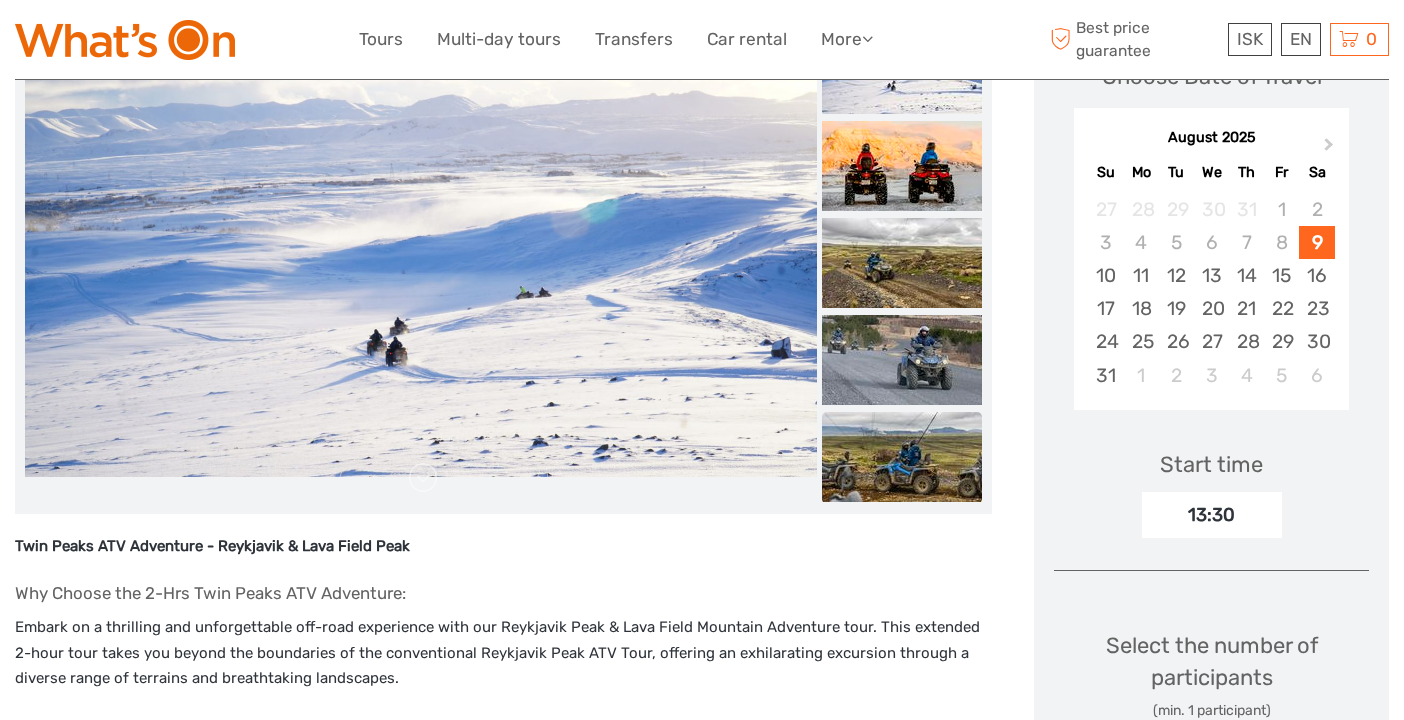 click at bounding box center (902, 457) 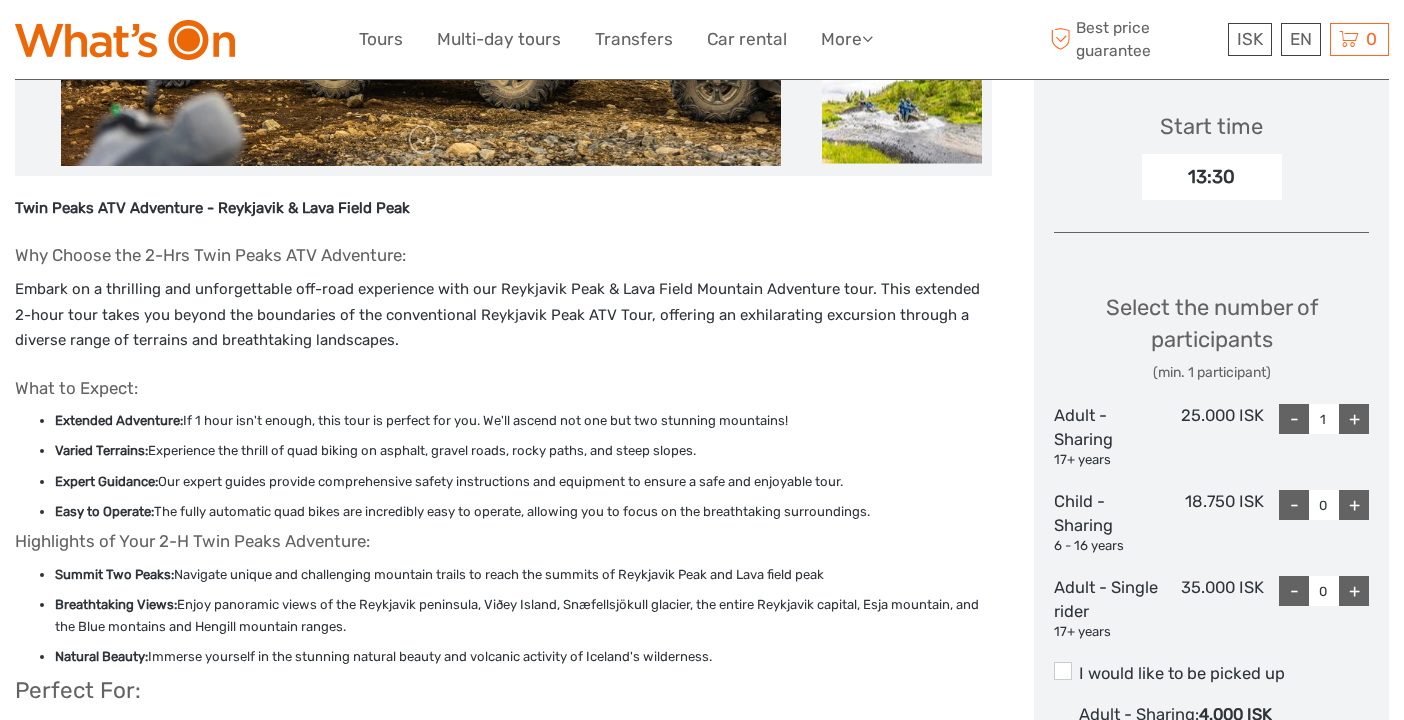 scroll, scrollTop: 669, scrollLeft: 0, axis: vertical 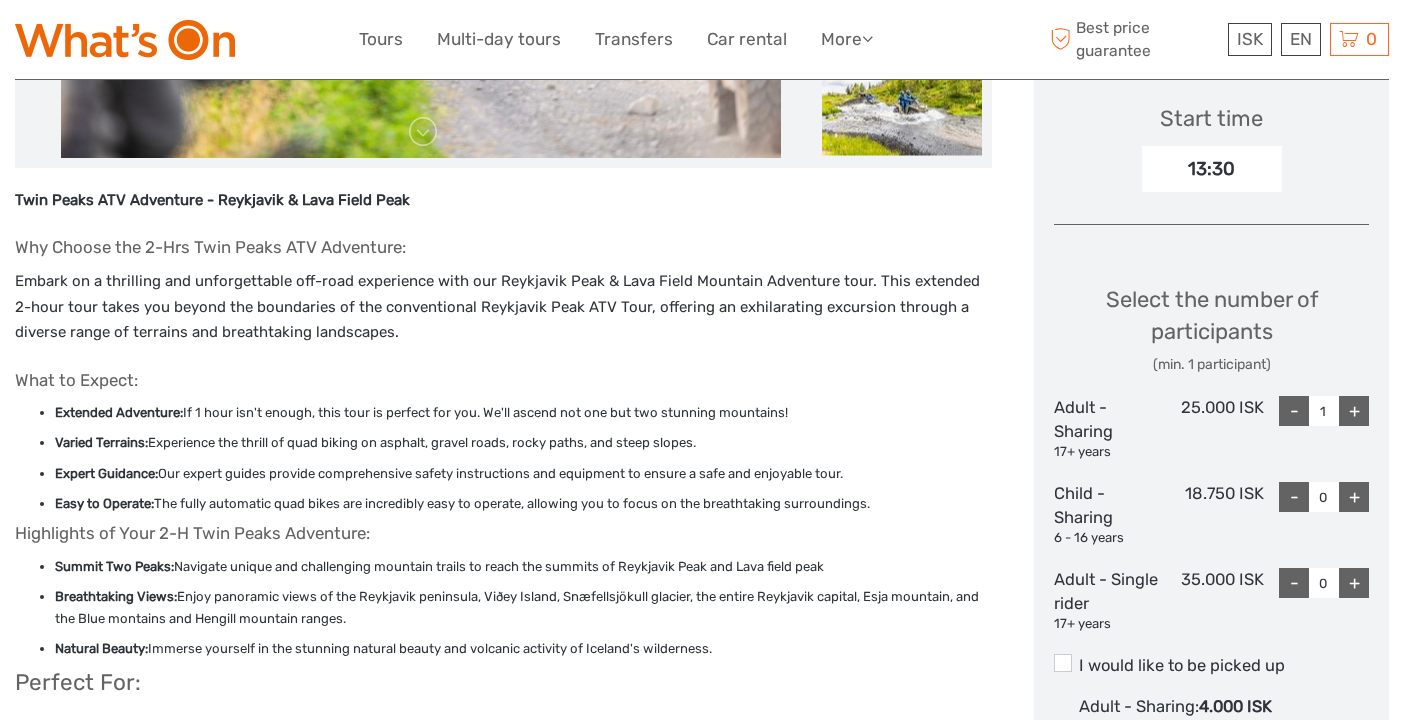 click on "+" at bounding box center (1354, 497) 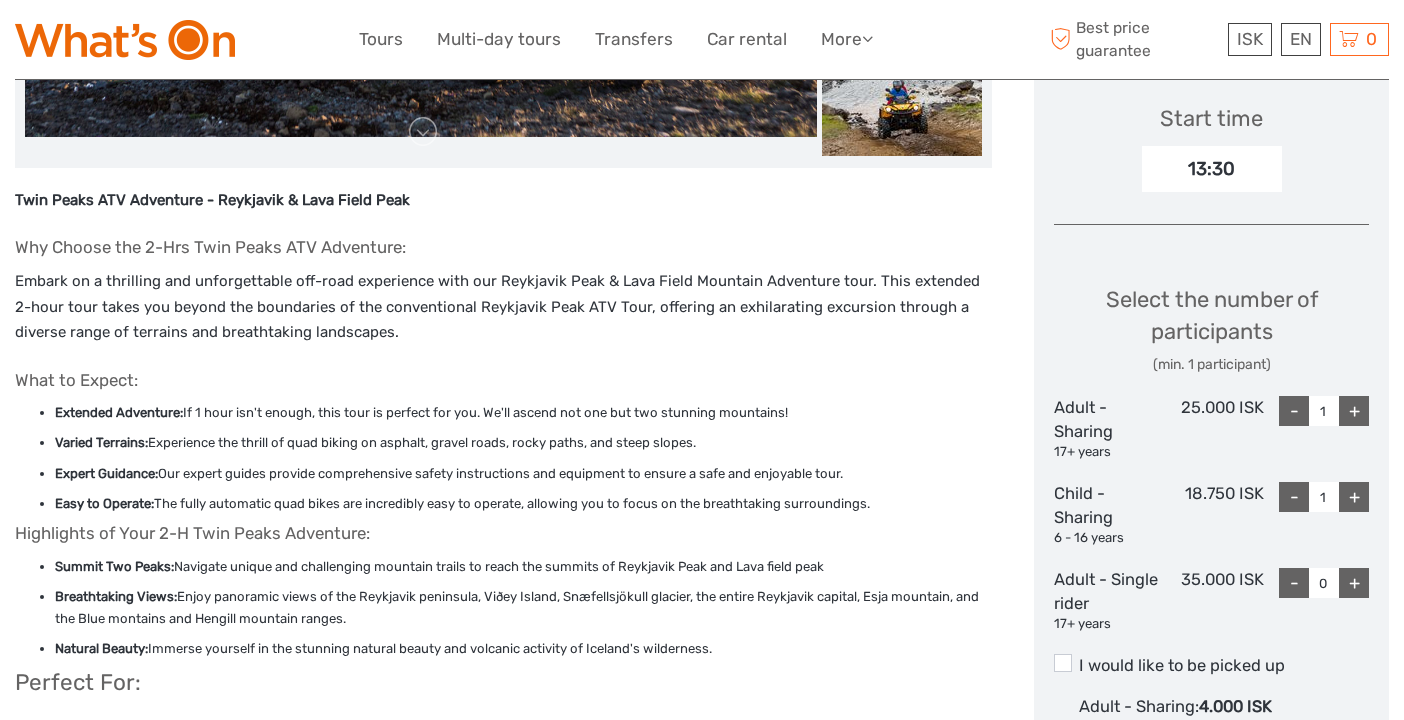 click on "+" at bounding box center (1354, 583) 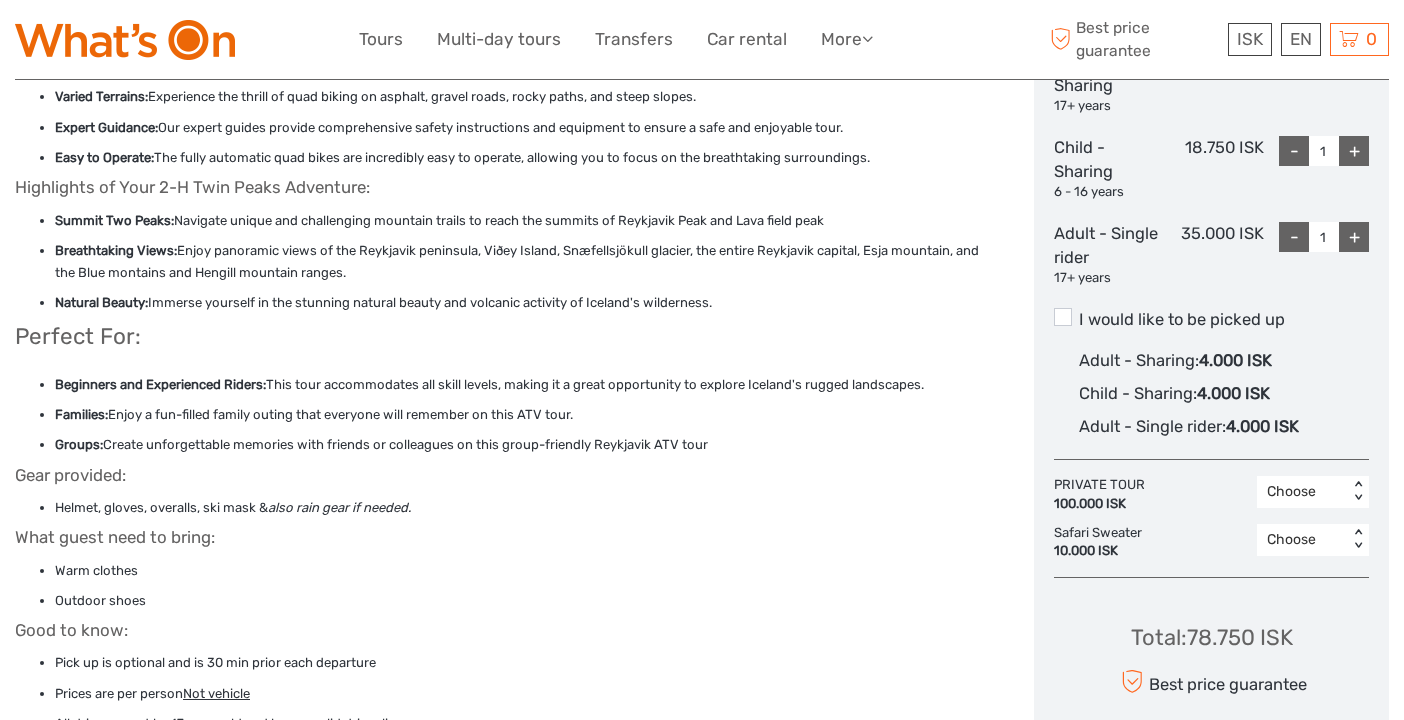 scroll, scrollTop: 1013, scrollLeft: 0, axis: vertical 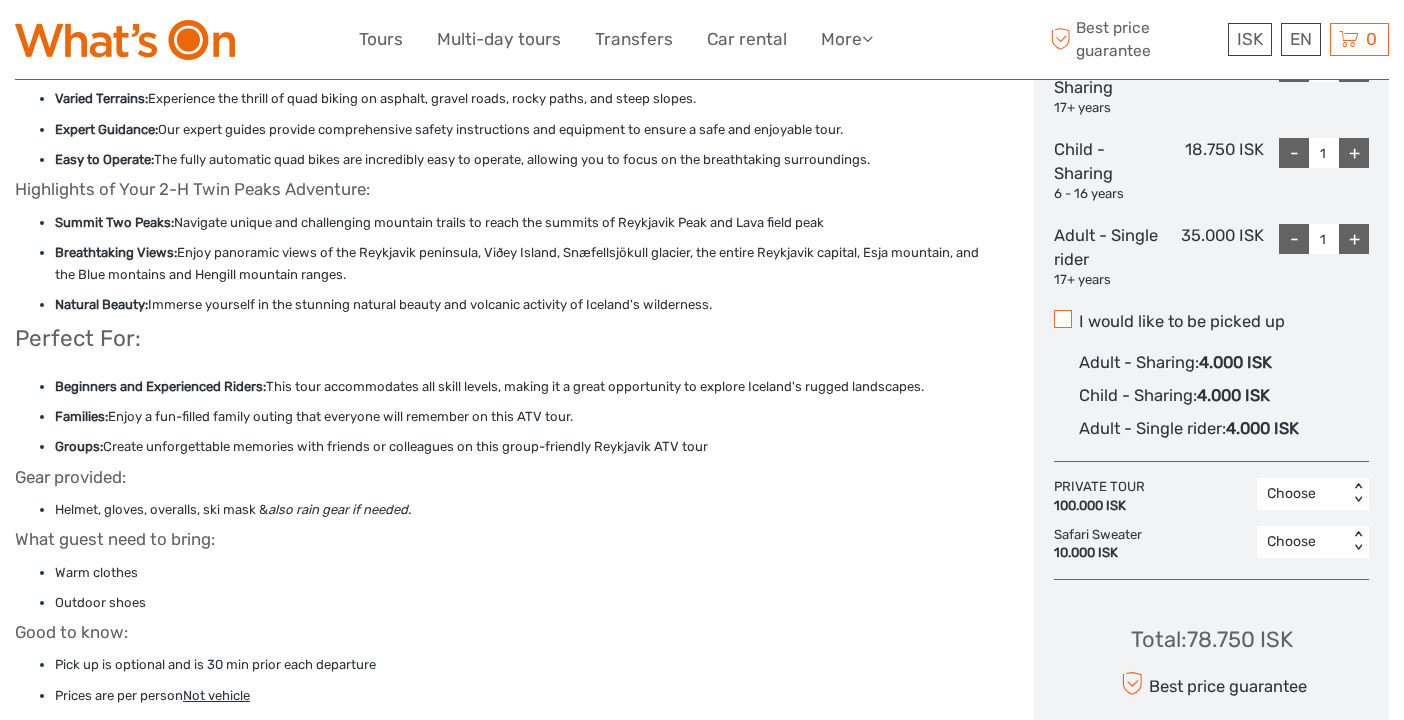 click at bounding box center [1063, 319] 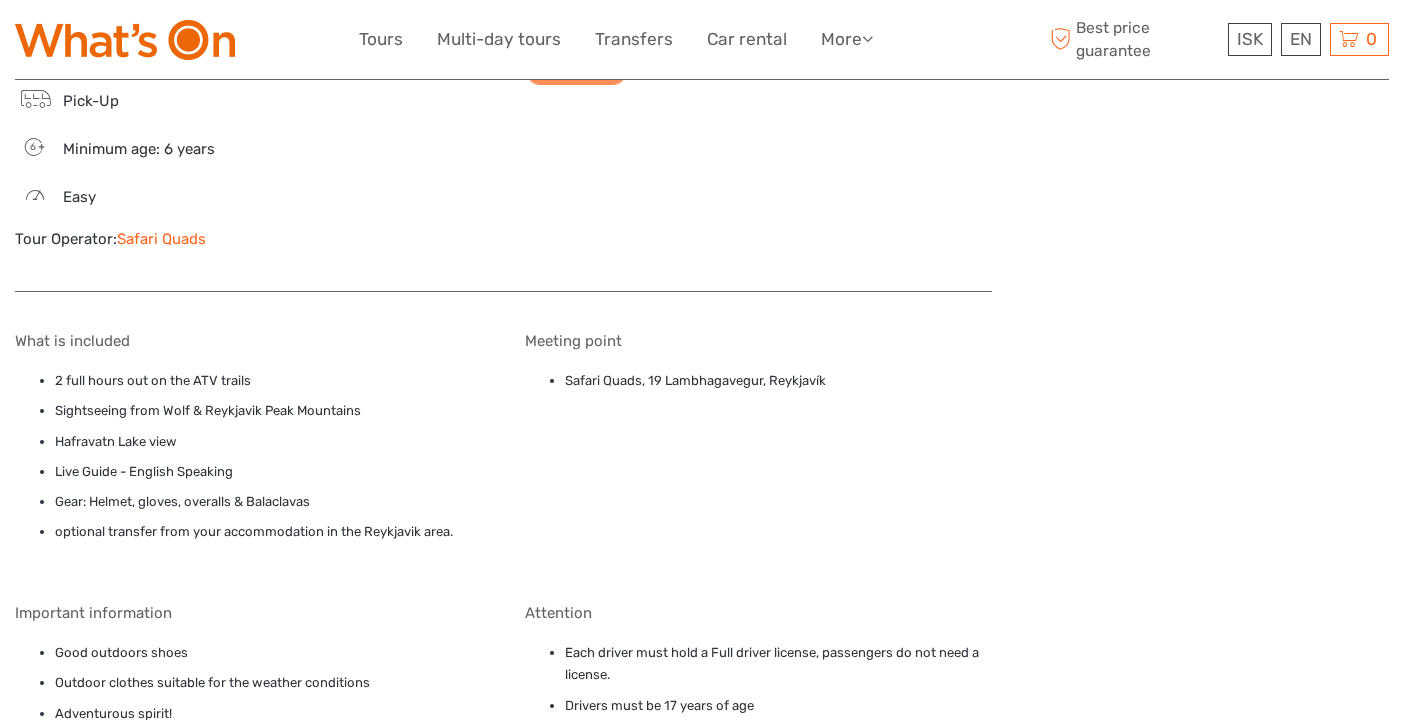 scroll, scrollTop: 2249, scrollLeft: 0, axis: vertical 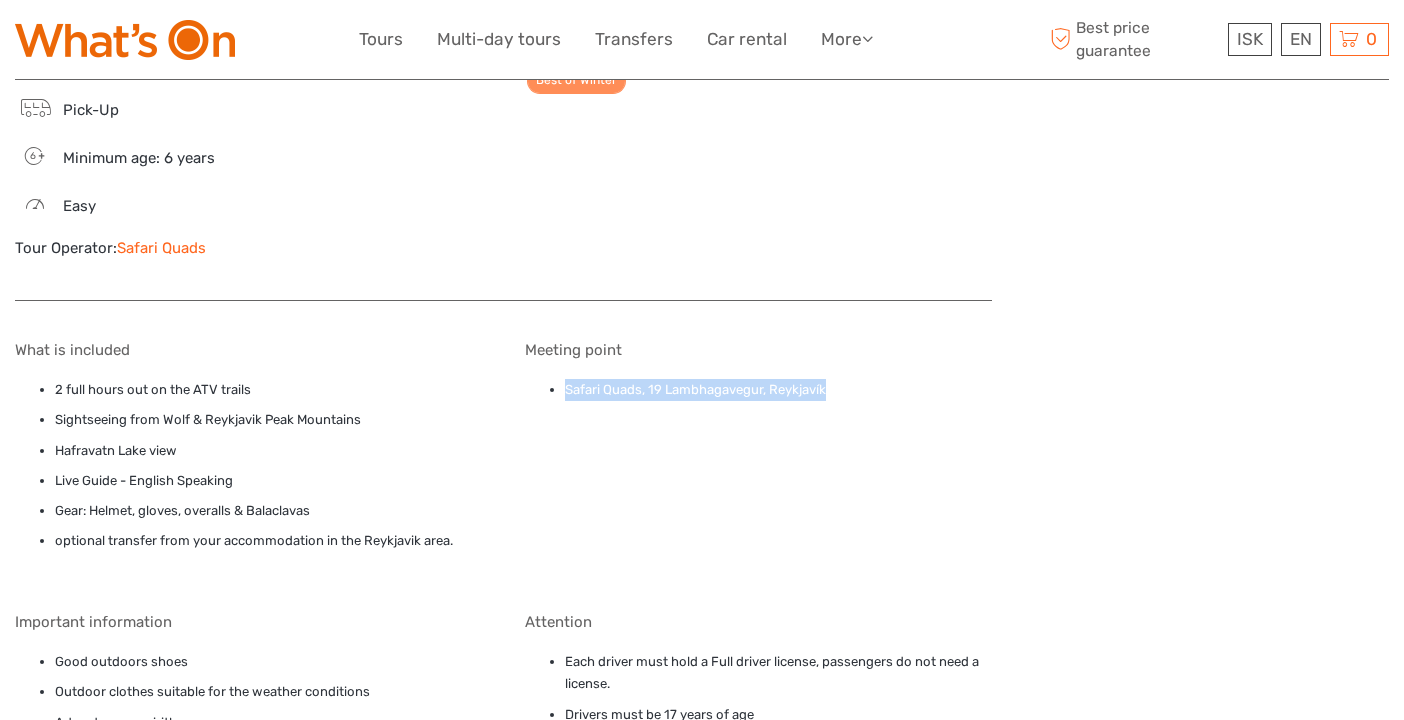 drag, startPoint x: 837, startPoint y: 374, endPoint x: 538, endPoint y: 374, distance: 299 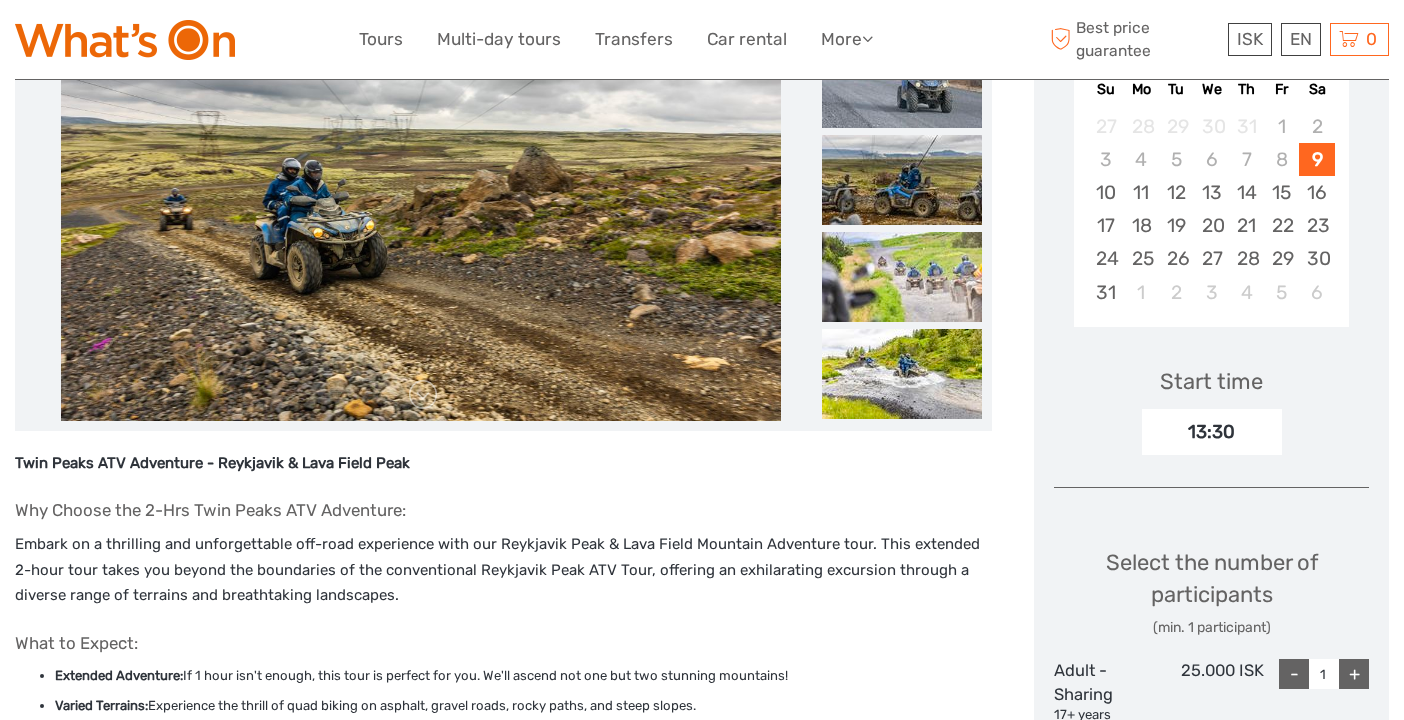 scroll, scrollTop: 420, scrollLeft: 0, axis: vertical 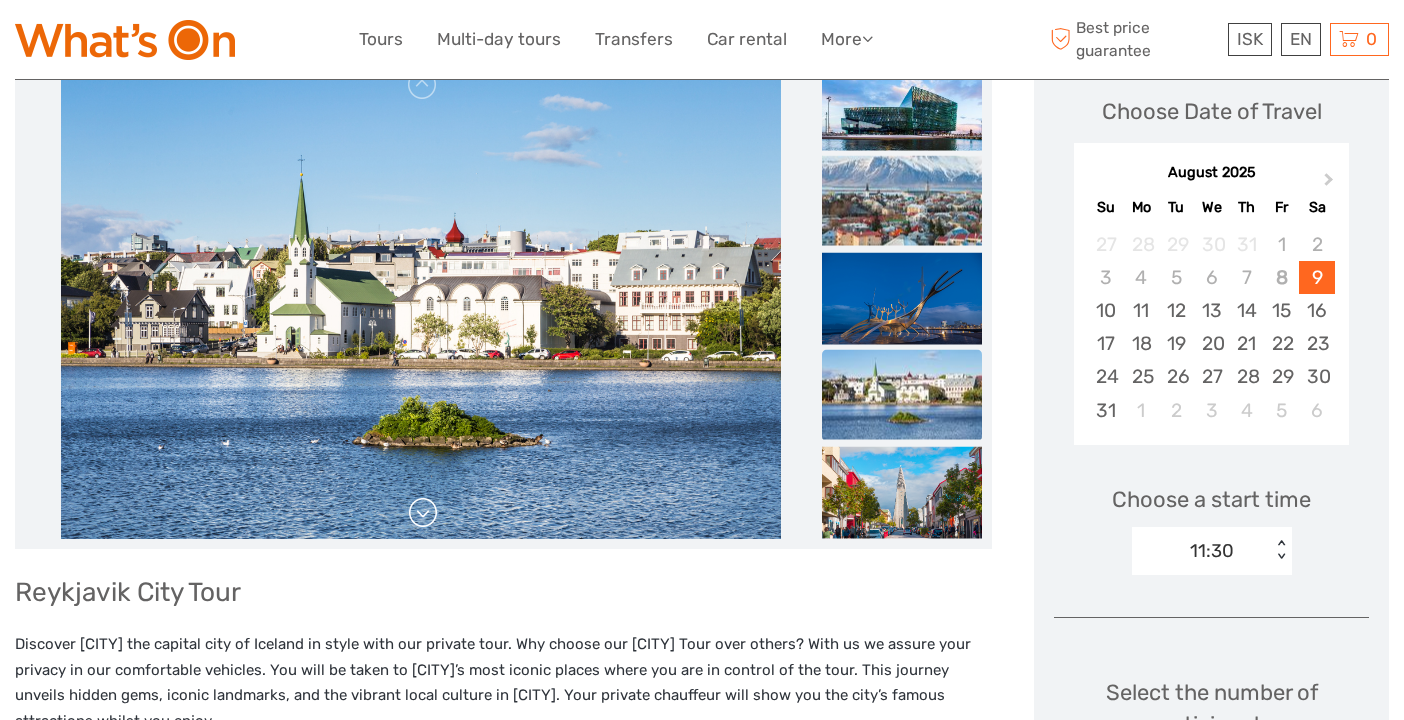 click at bounding box center [423, 513] 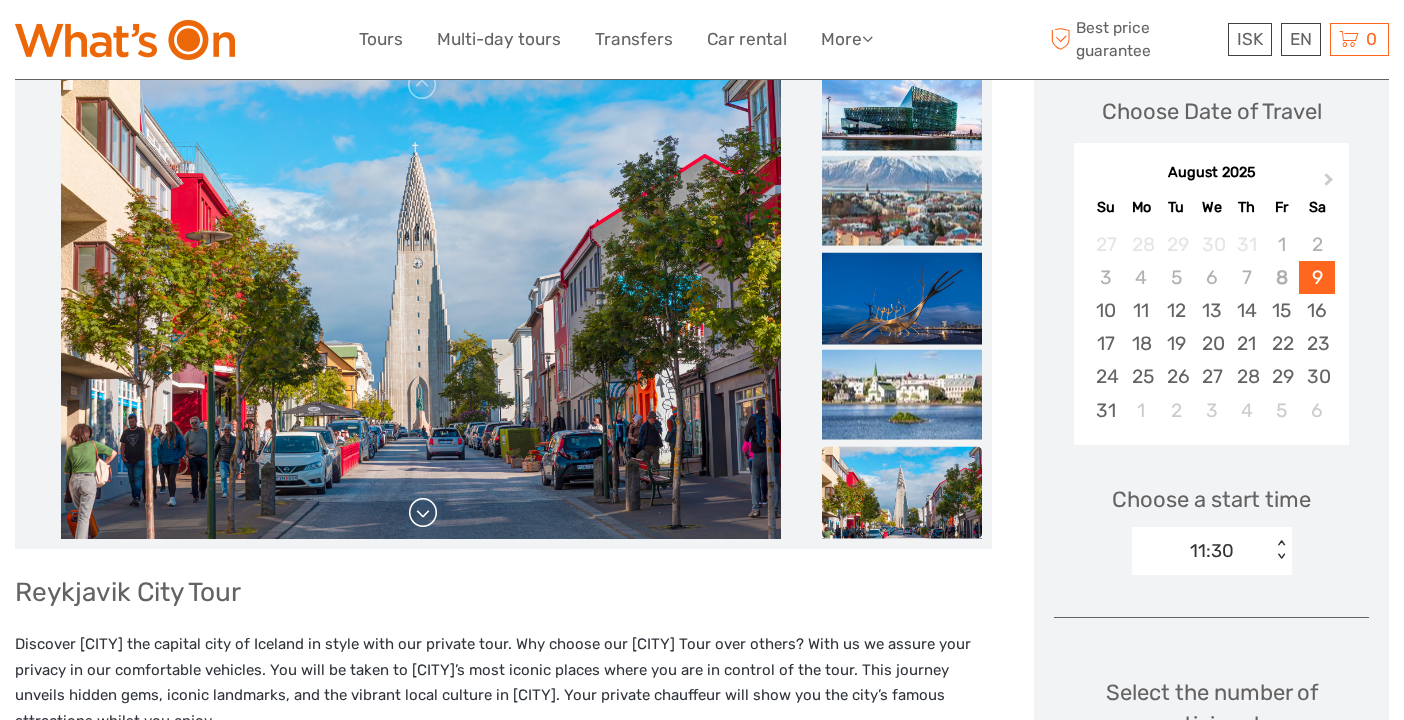 click at bounding box center [423, 513] 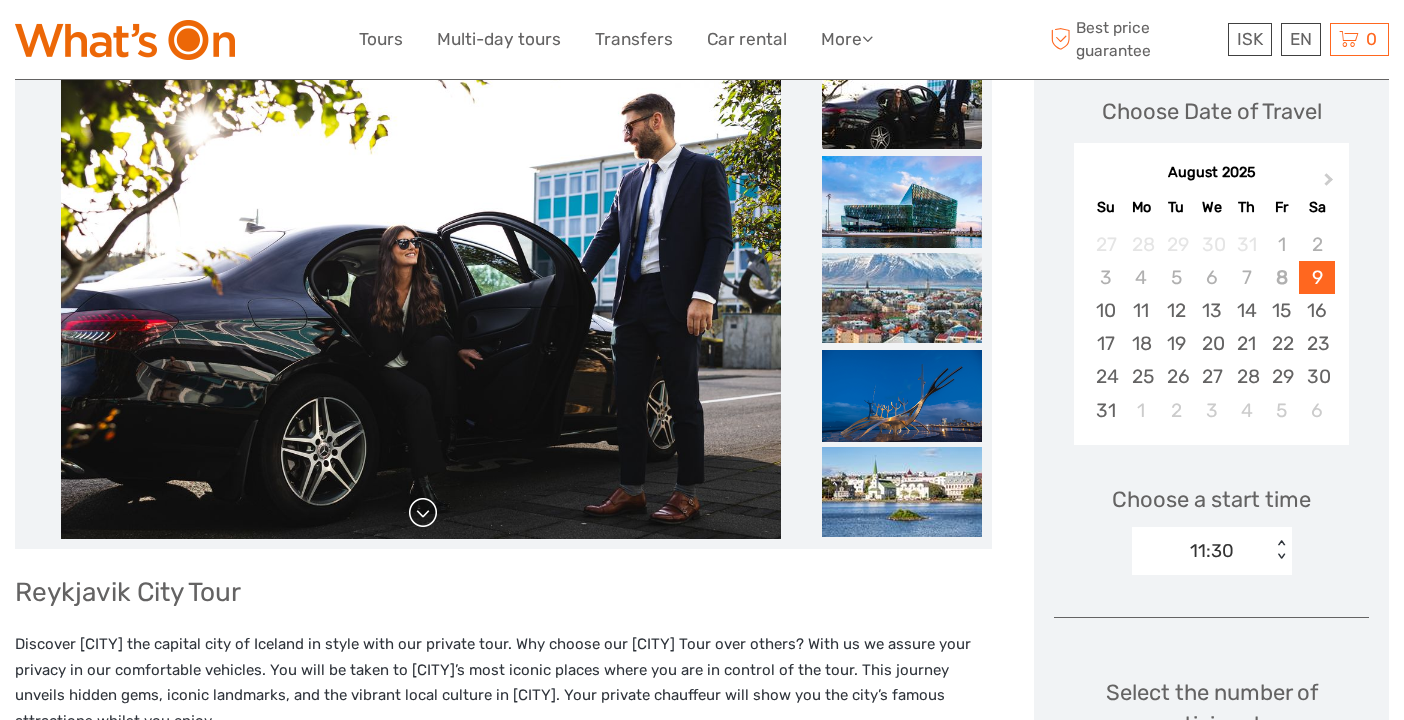 click at bounding box center (423, 513) 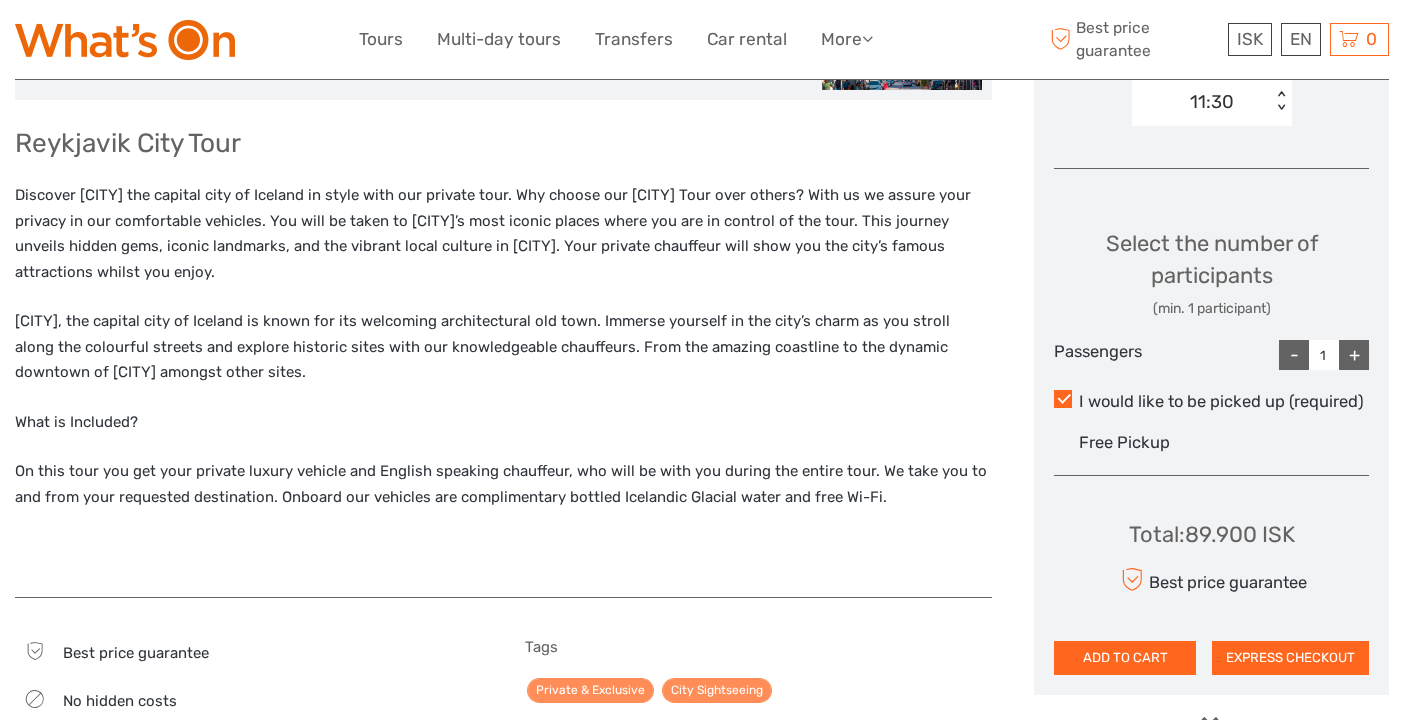 scroll, scrollTop: 739, scrollLeft: 0, axis: vertical 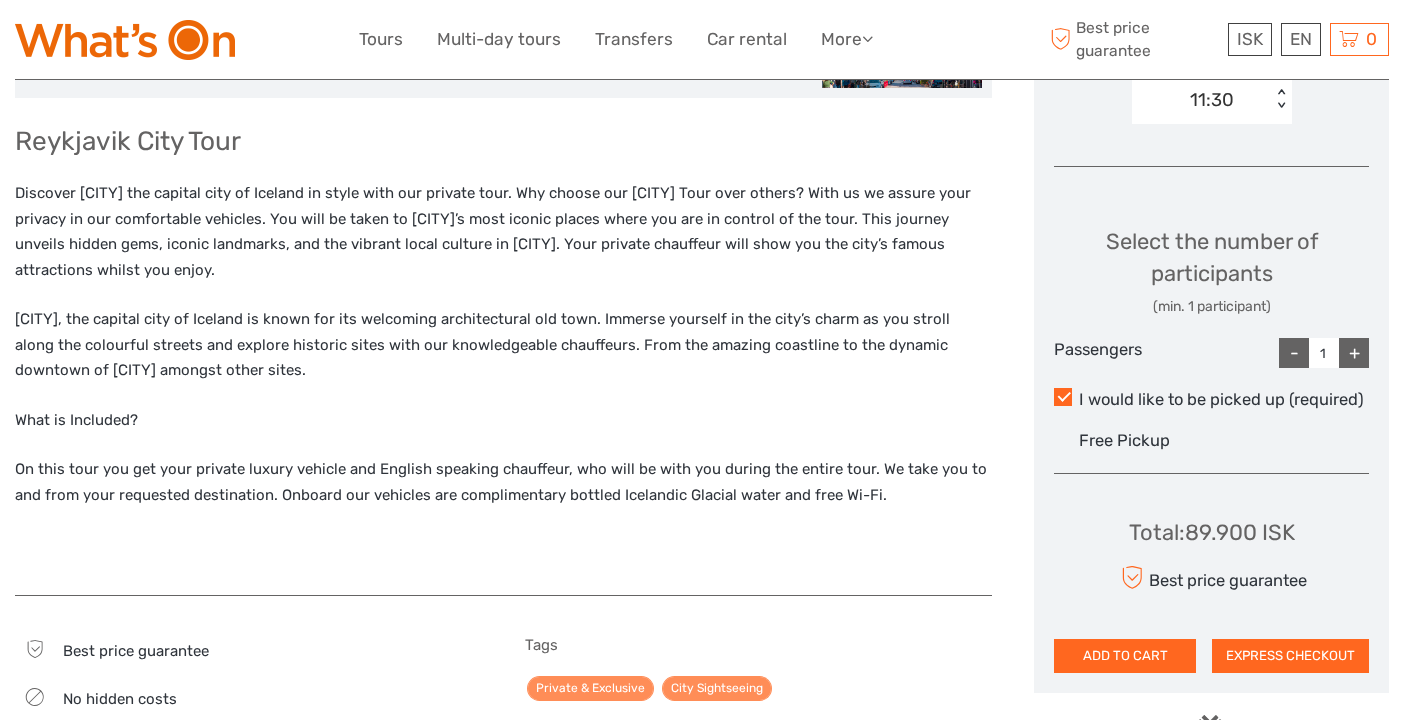 click on "+" at bounding box center (1354, 353) 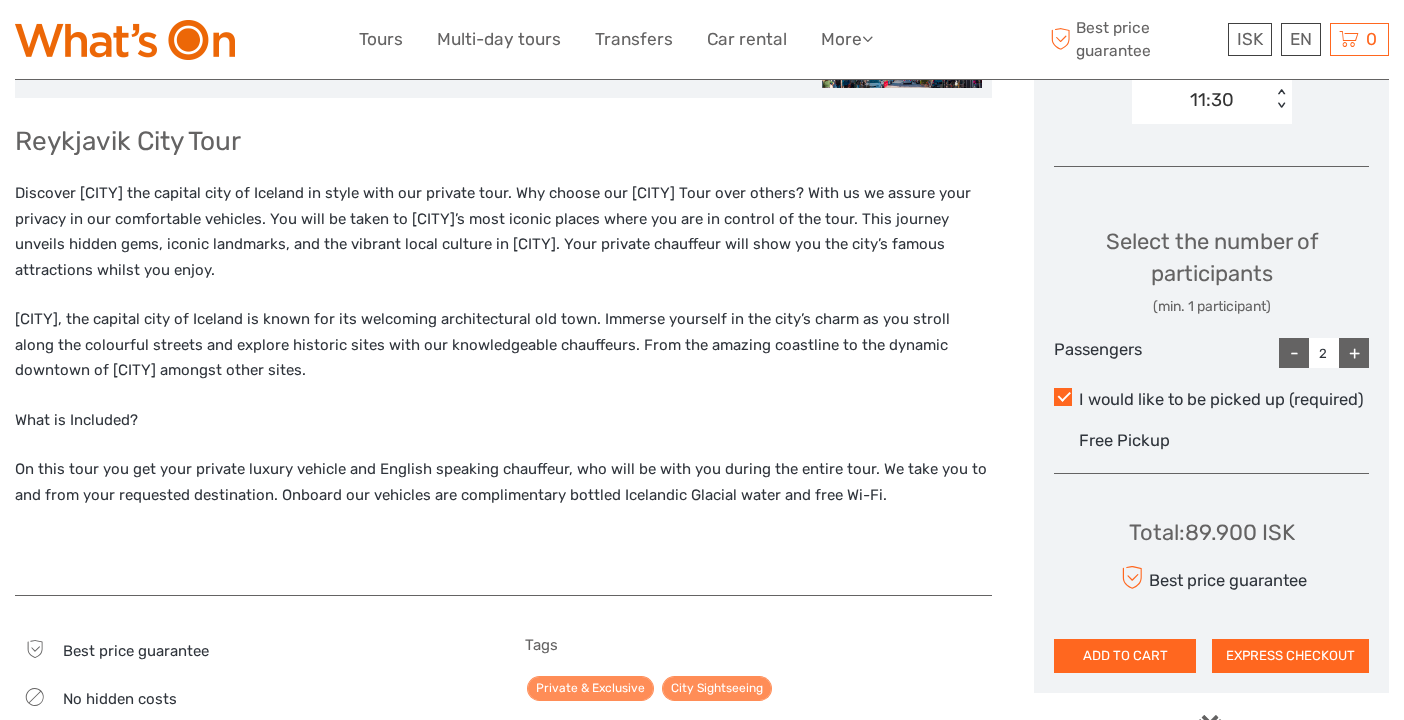 click on "+" at bounding box center (1354, 353) 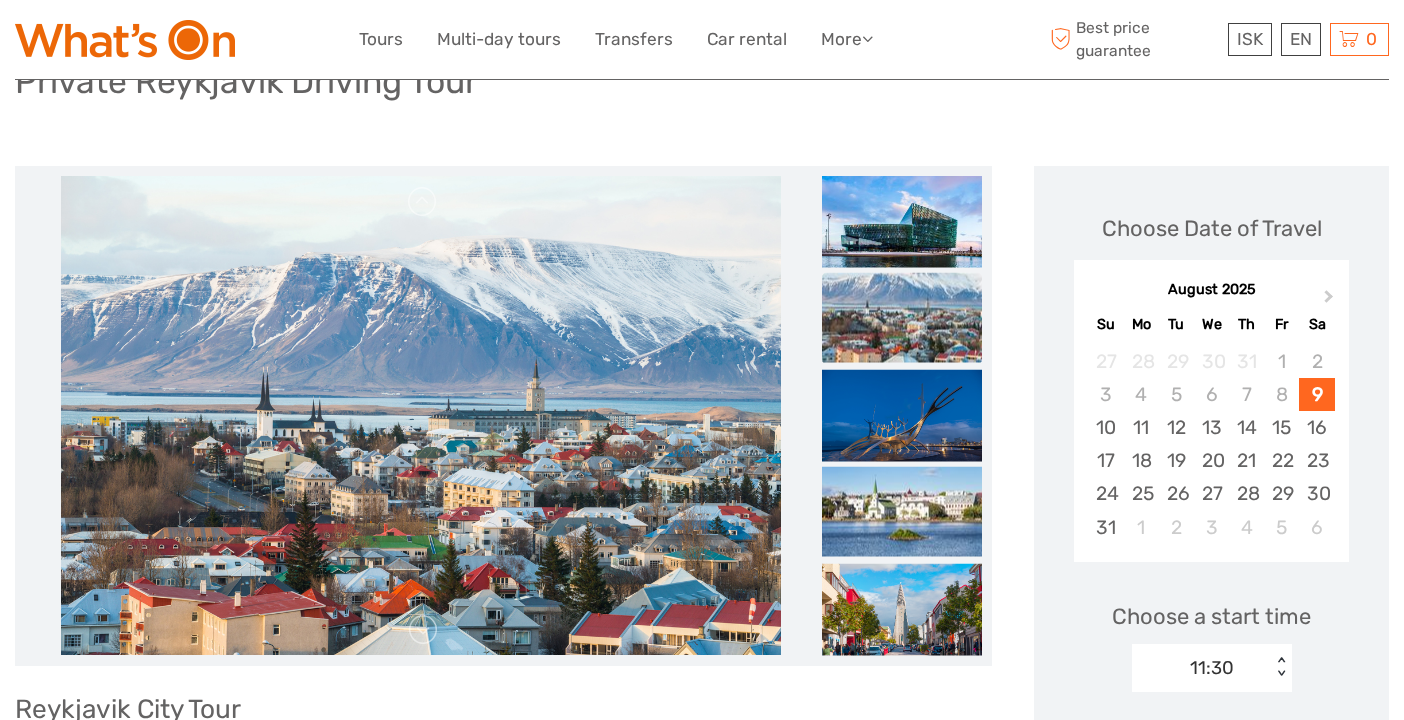 scroll, scrollTop: 206, scrollLeft: 0, axis: vertical 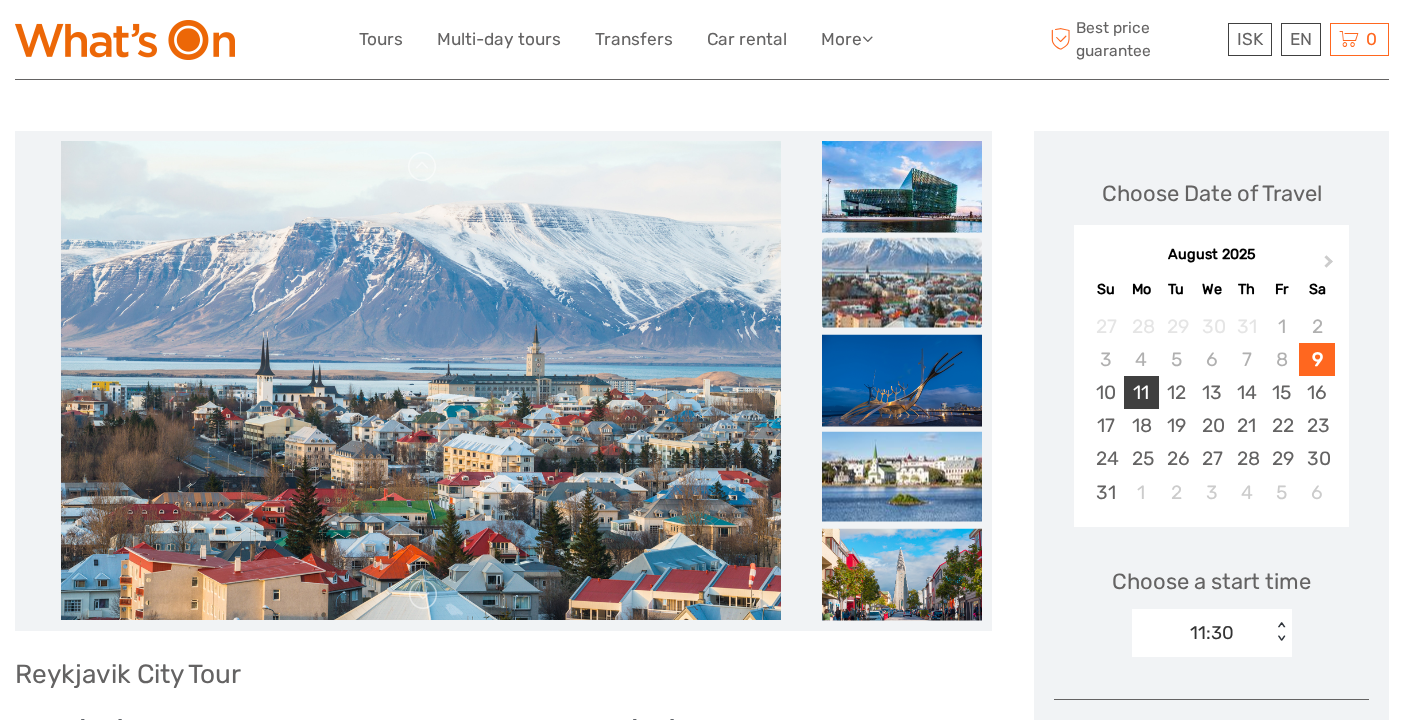 click on "11" at bounding box center (1141, 392) 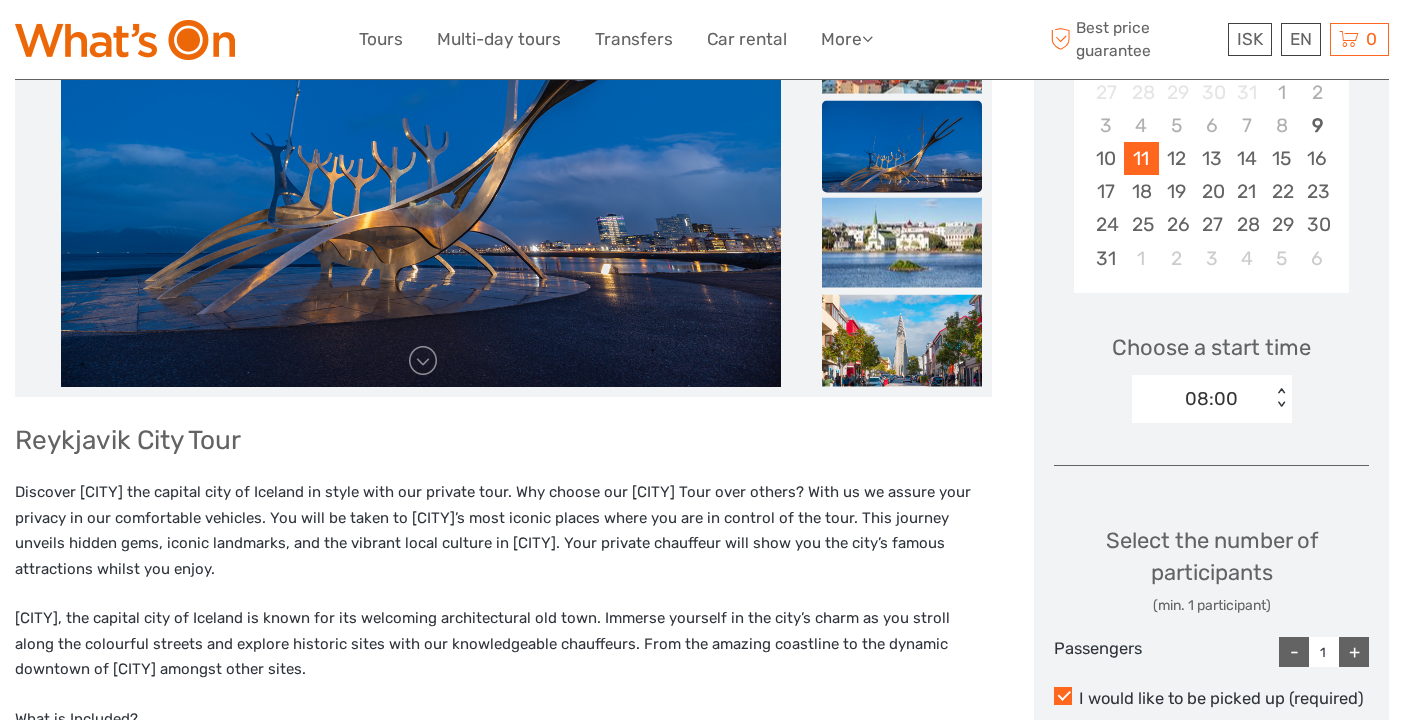 scroll, scrollTop: 457, scrollLeft: 0, axis: vertical 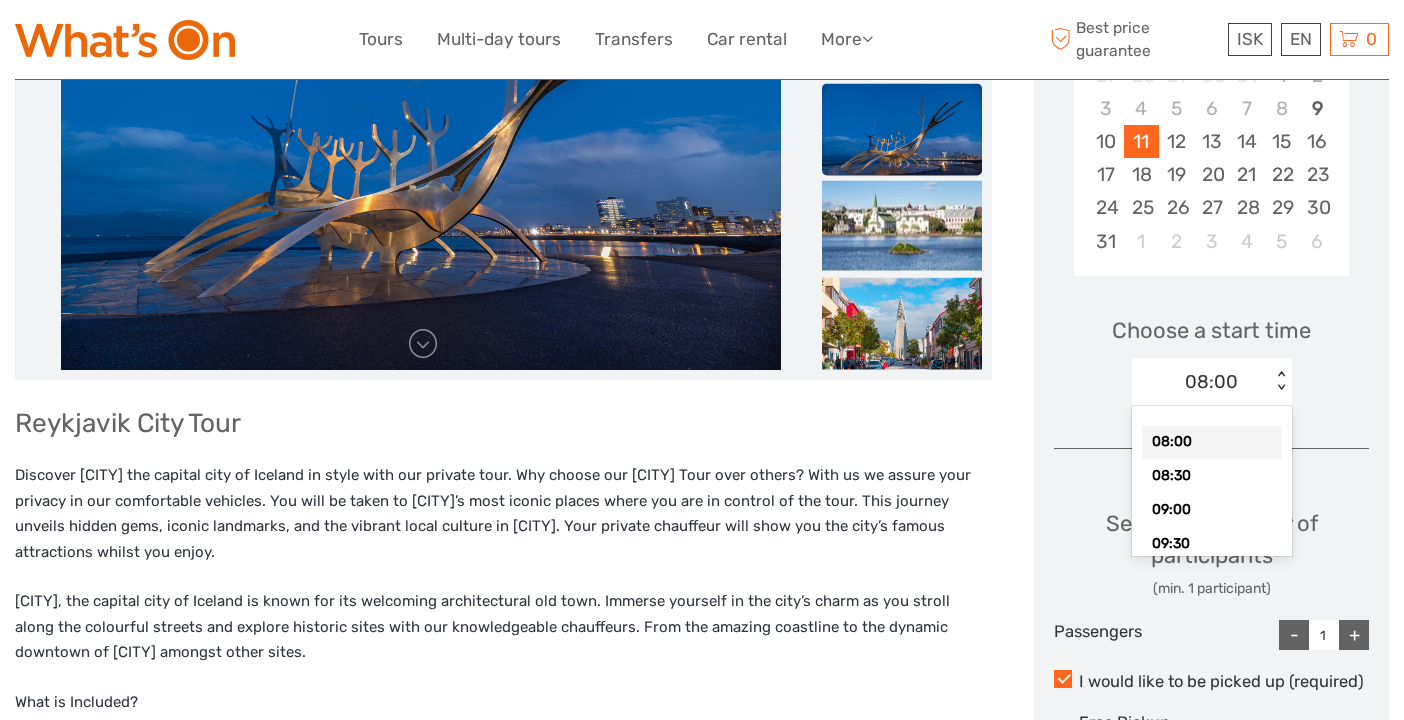 click on "< >" at bounding box center [1280, 381] 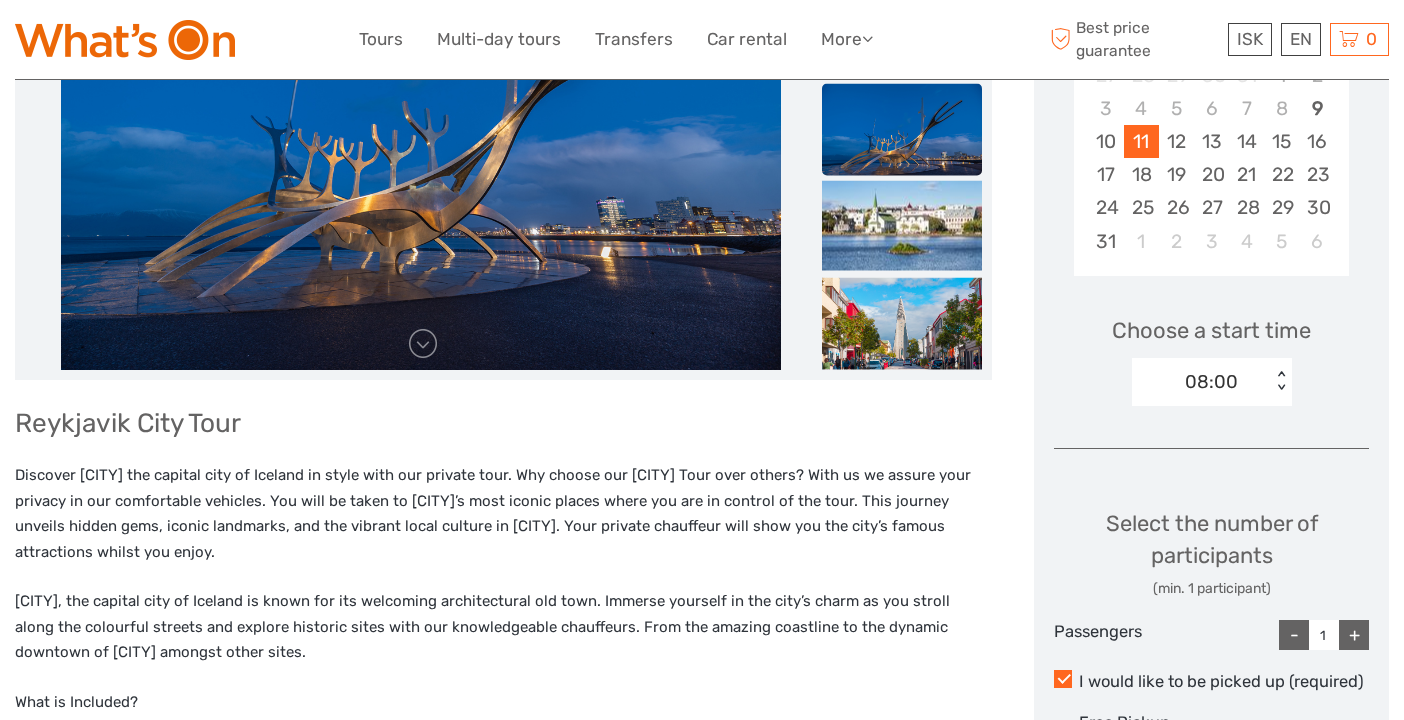 click on "< >" at bounding box center (1280, 381) 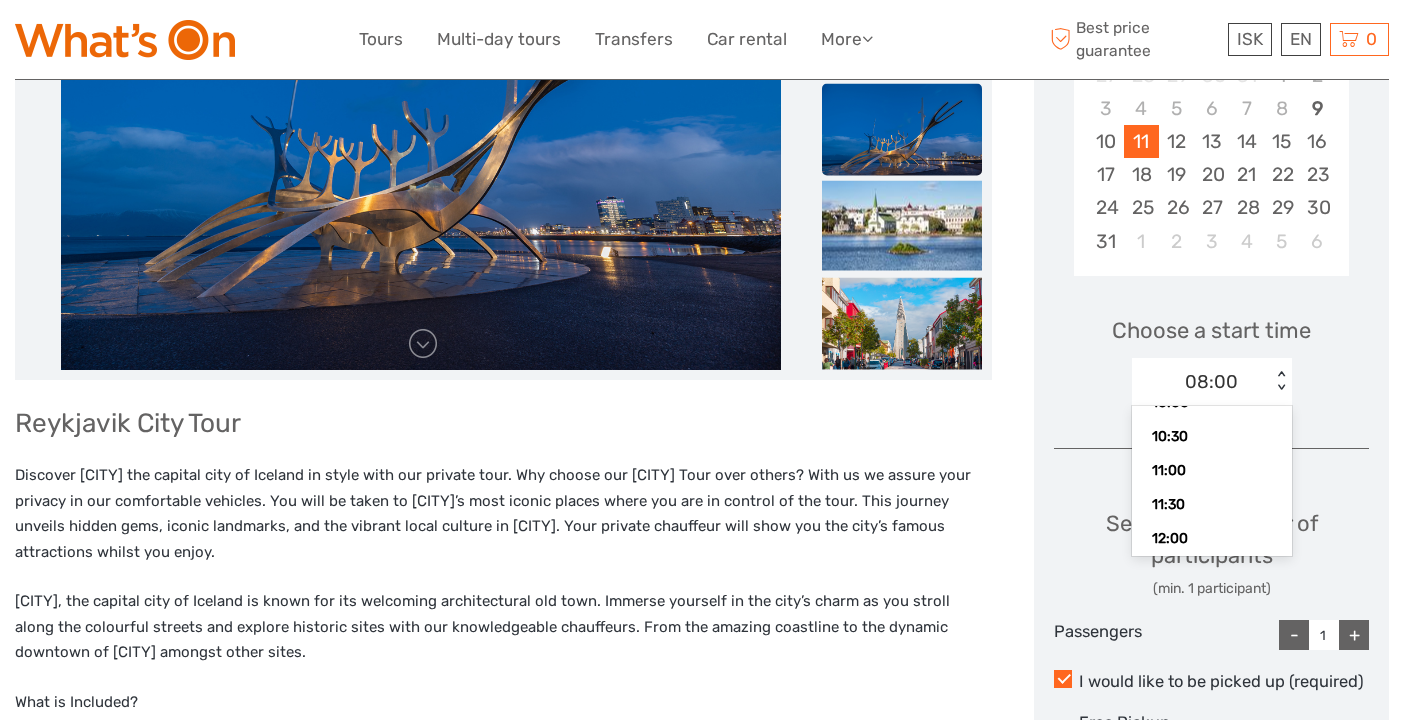 scroll, scrollTop: 181, scrollLeft: 0, axis: vertical 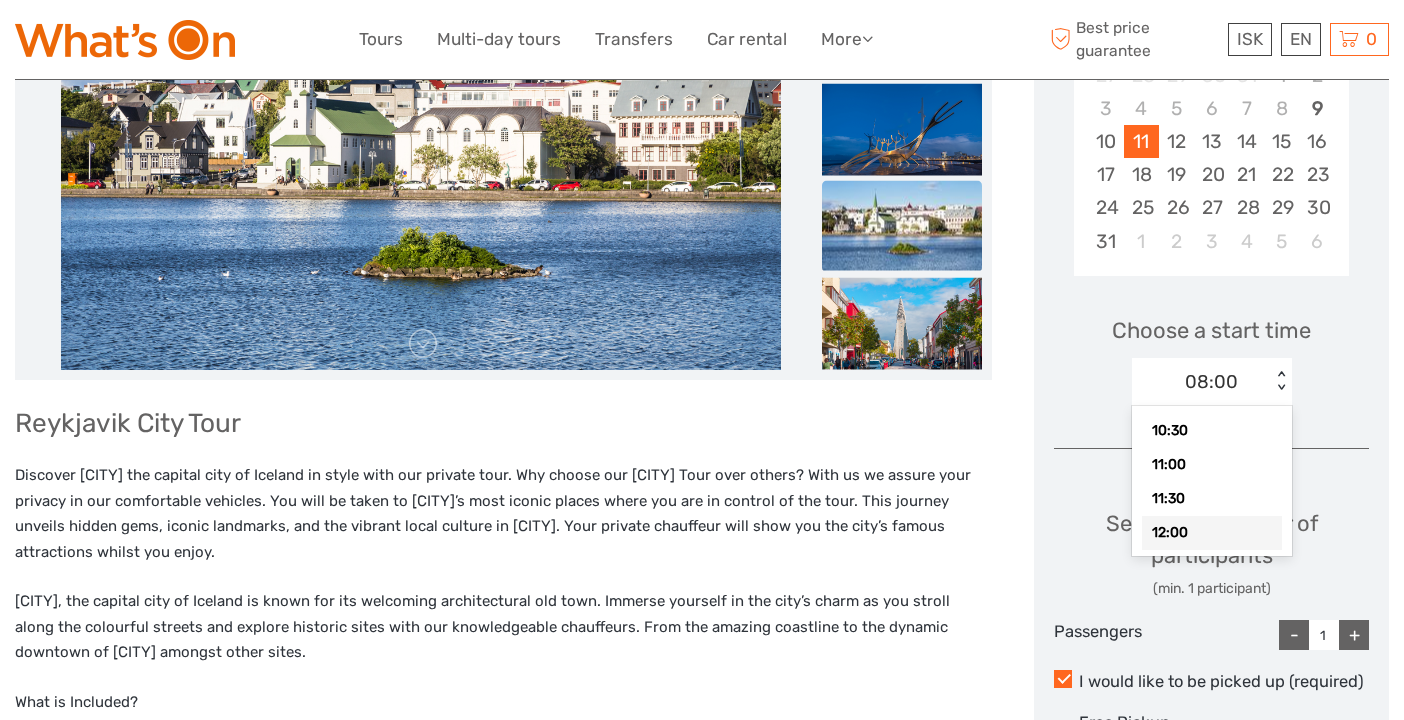 click on "12:00" at bounding box center (1212, 533) 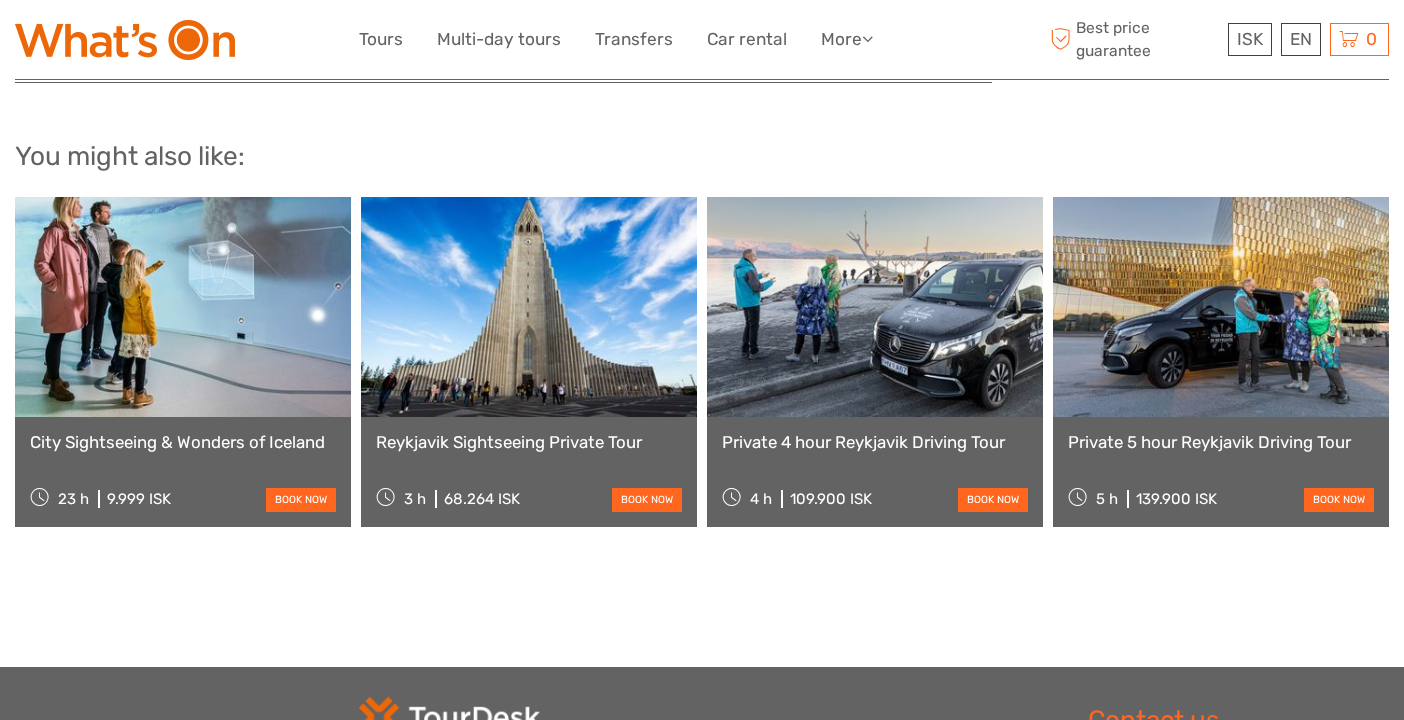 scroll, scrollTop: 1695, scrollLeft: 0, axis: vertical 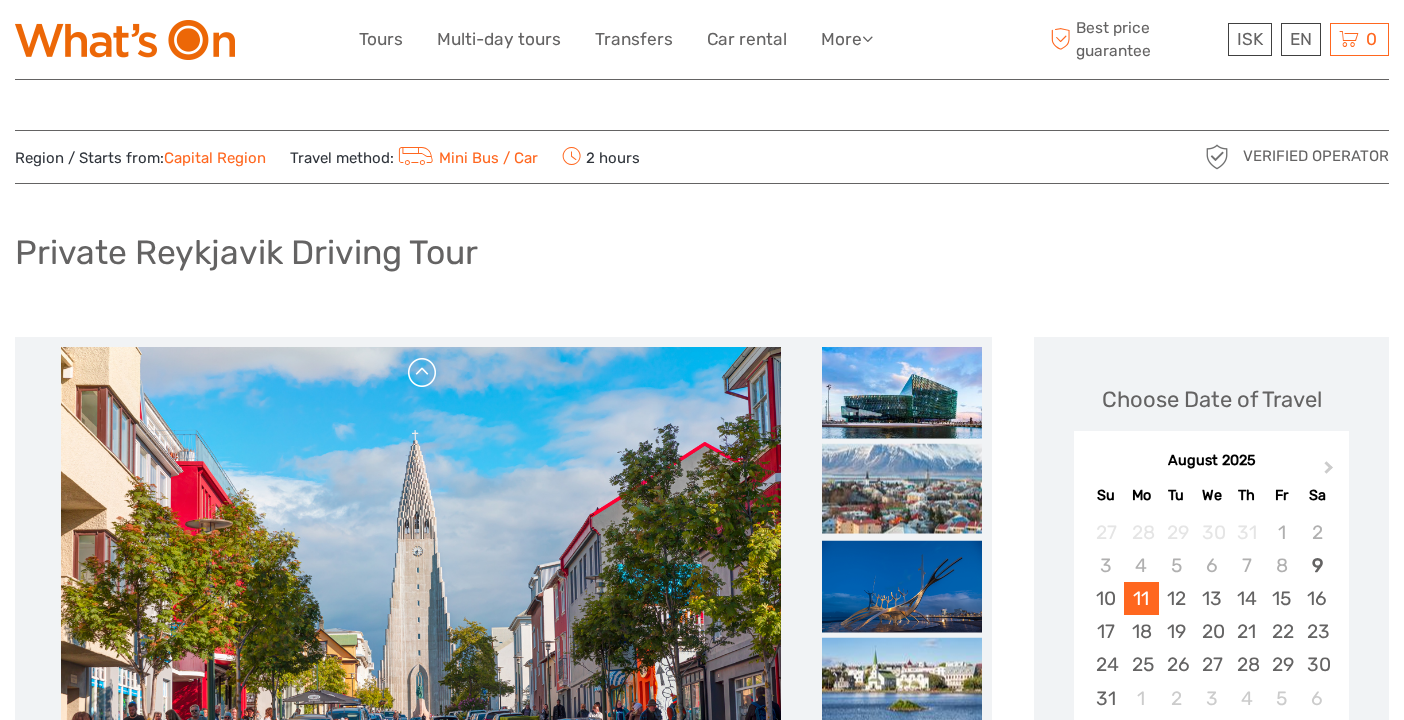 click at bounding box center [423, 373] 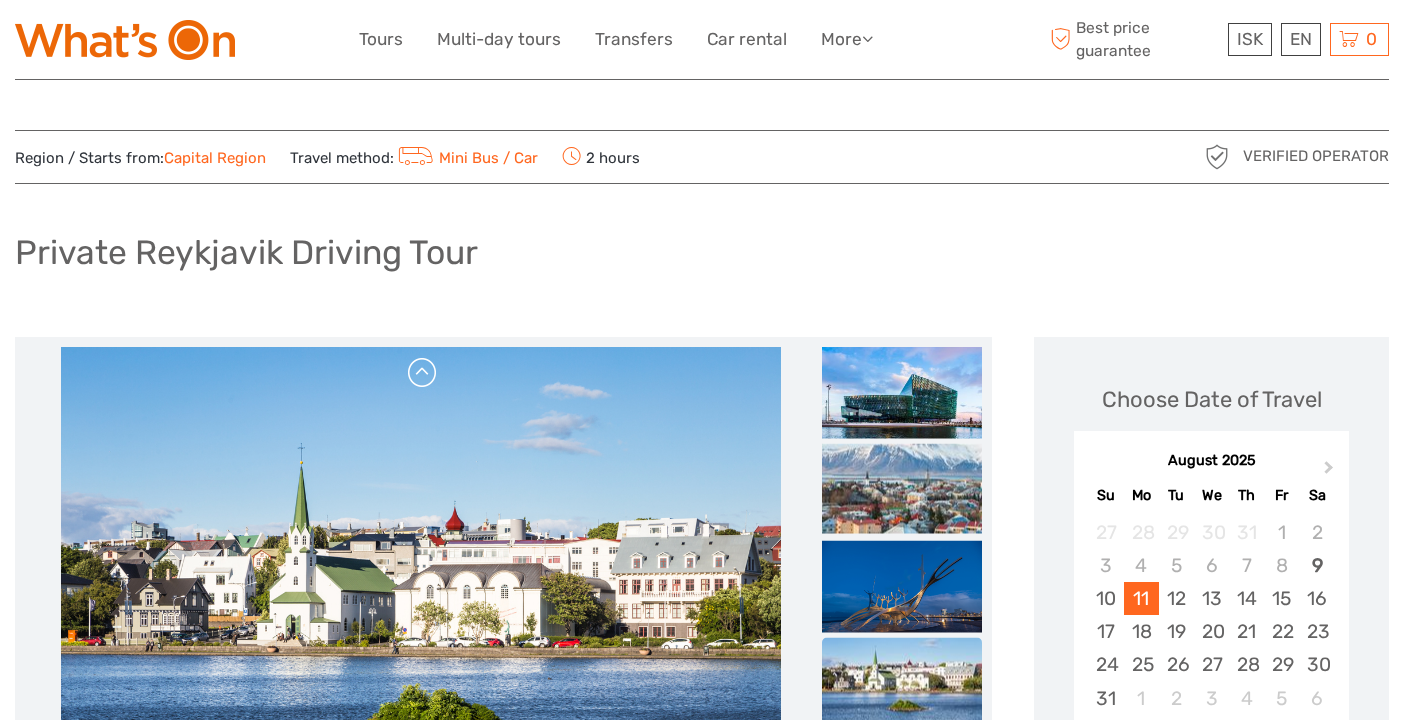 click at bounding box center [423, 373] 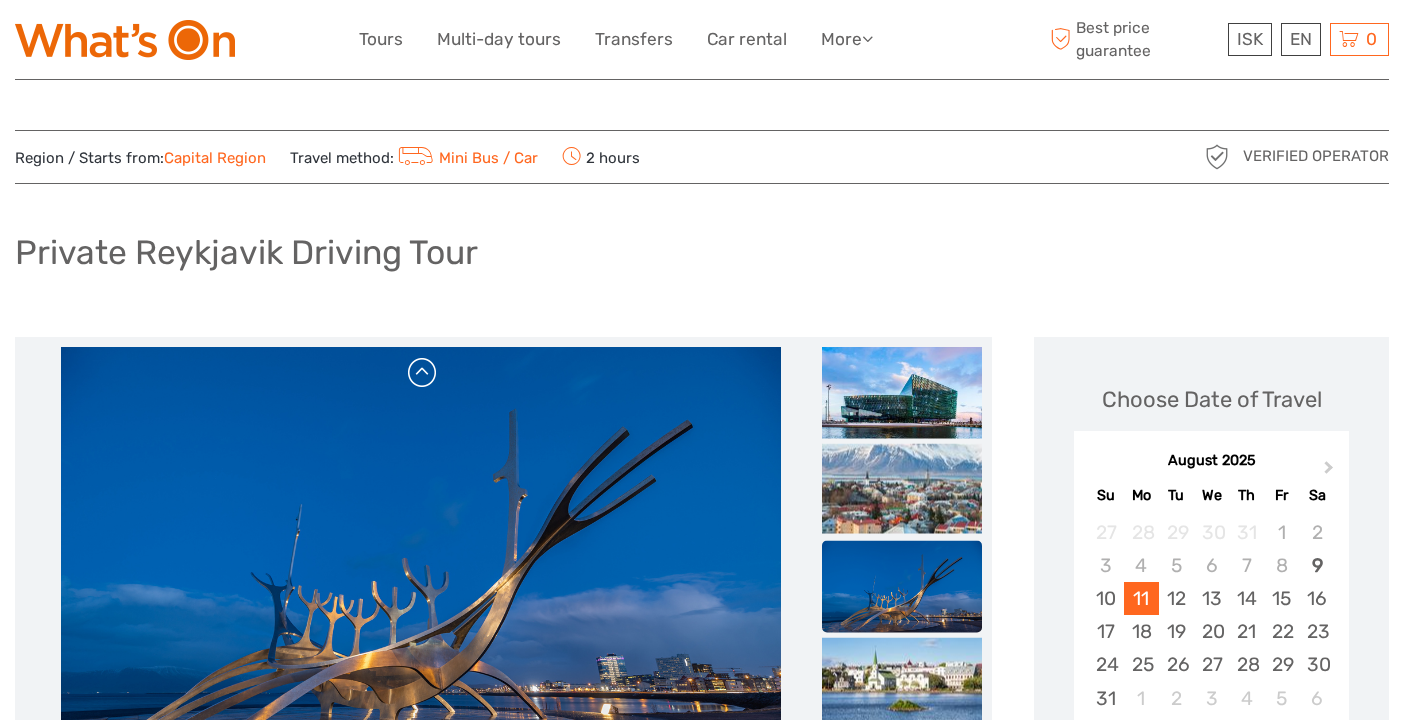 click at bounding box center (423, 373) 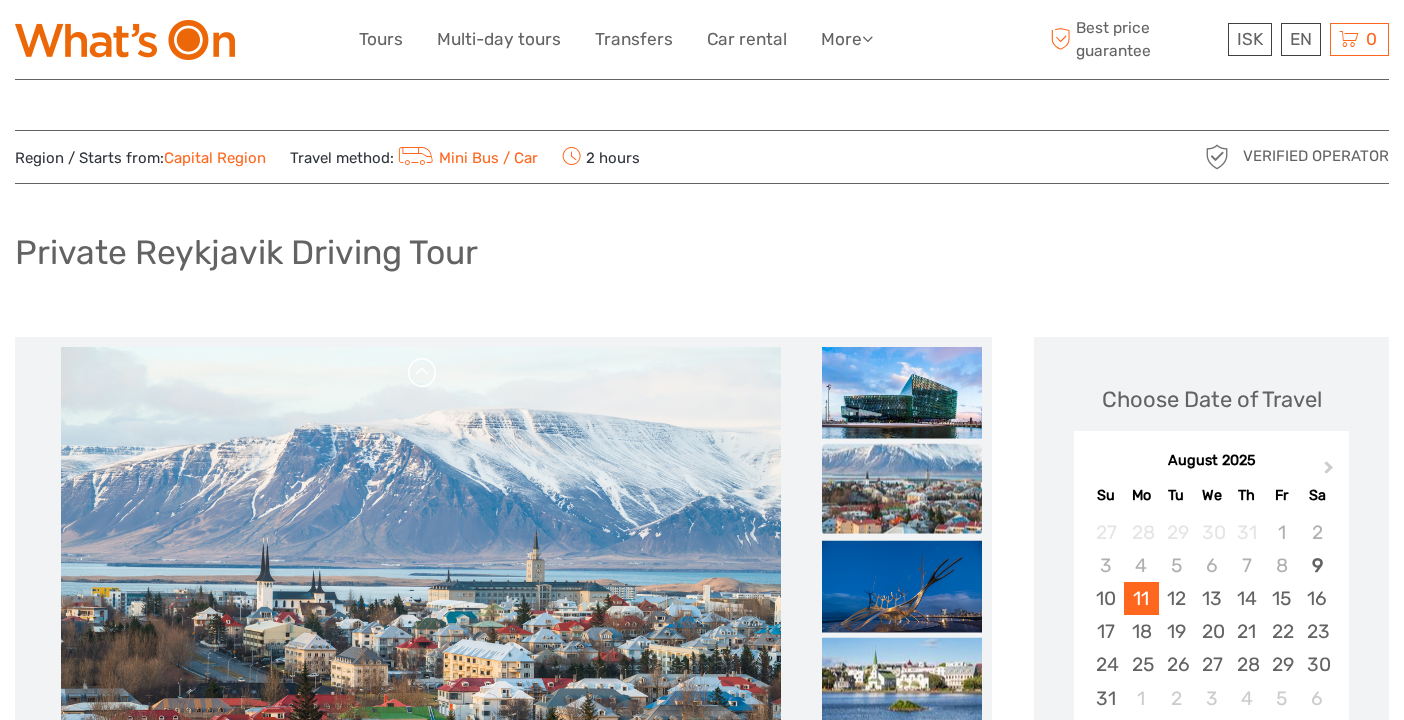 click at bounding box center [423, 373] 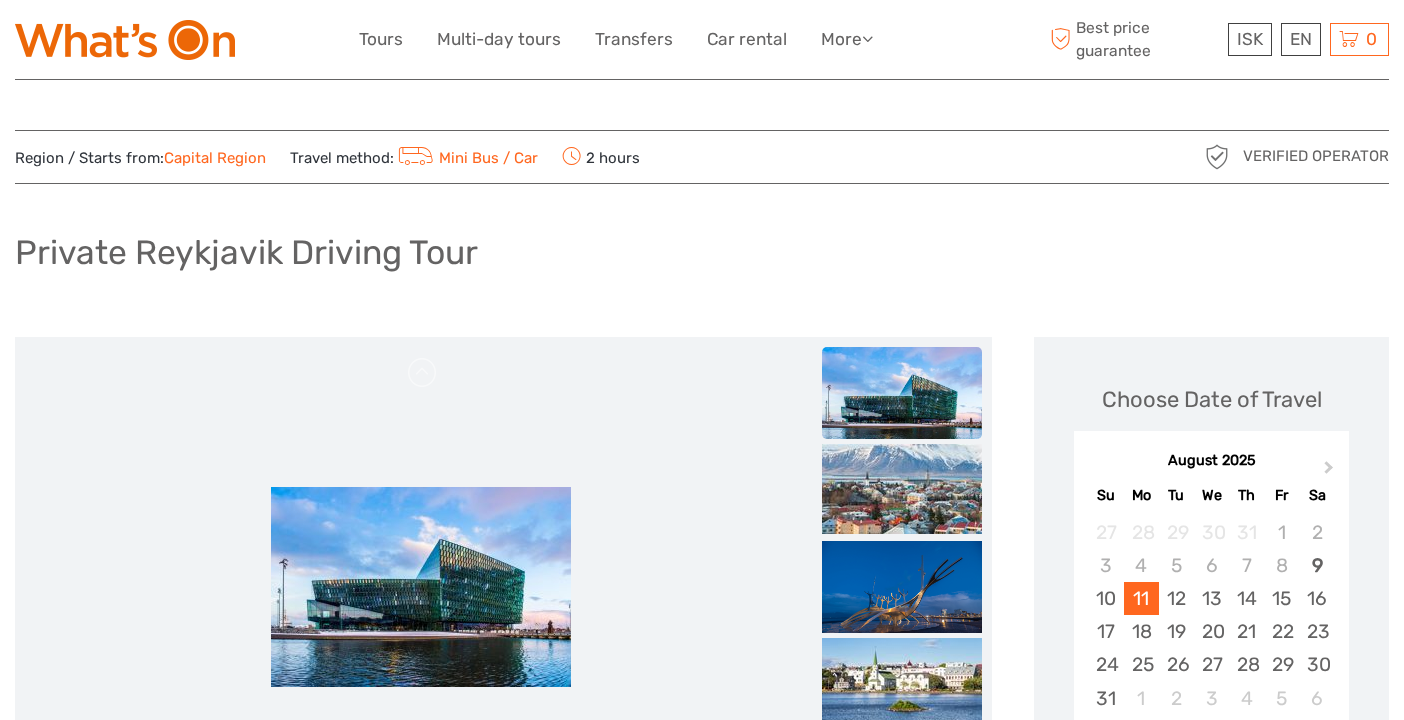 scroll, scrollTop: 0, scrollLeft: 0, axis: both 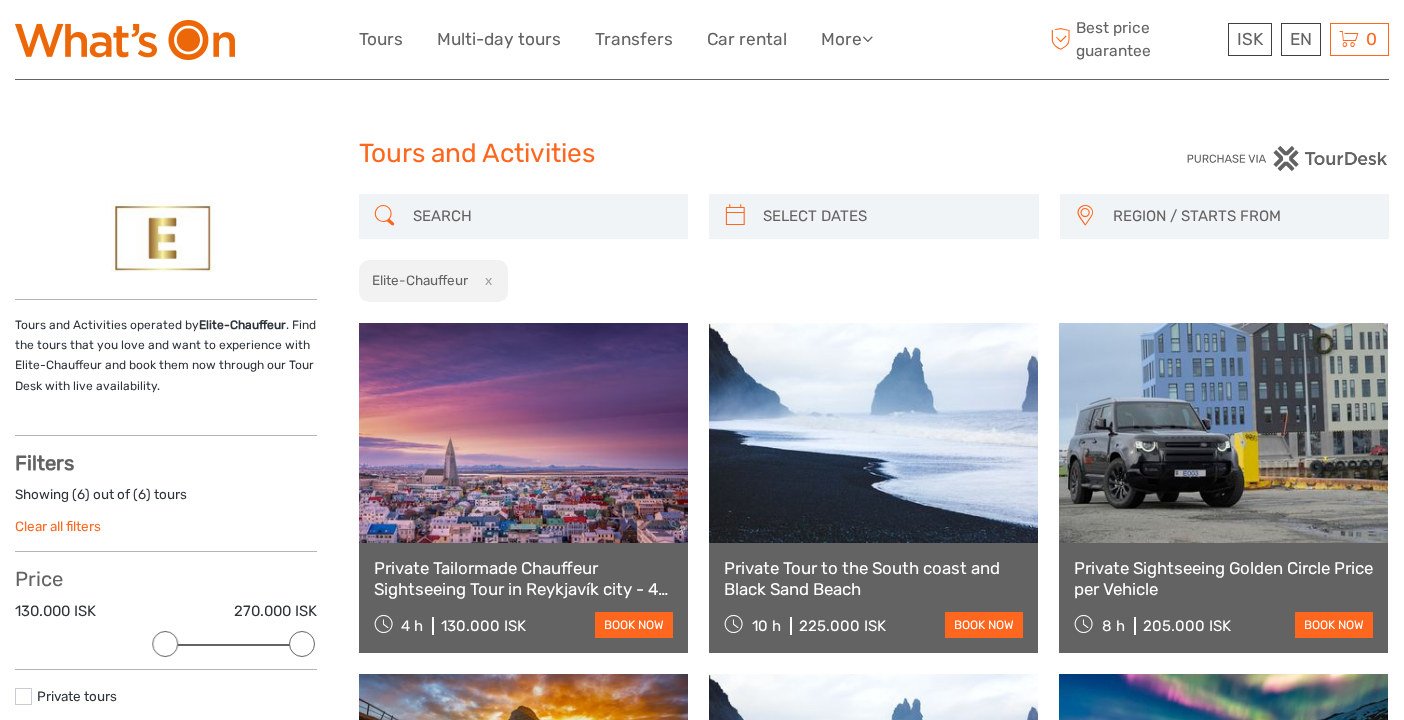 select 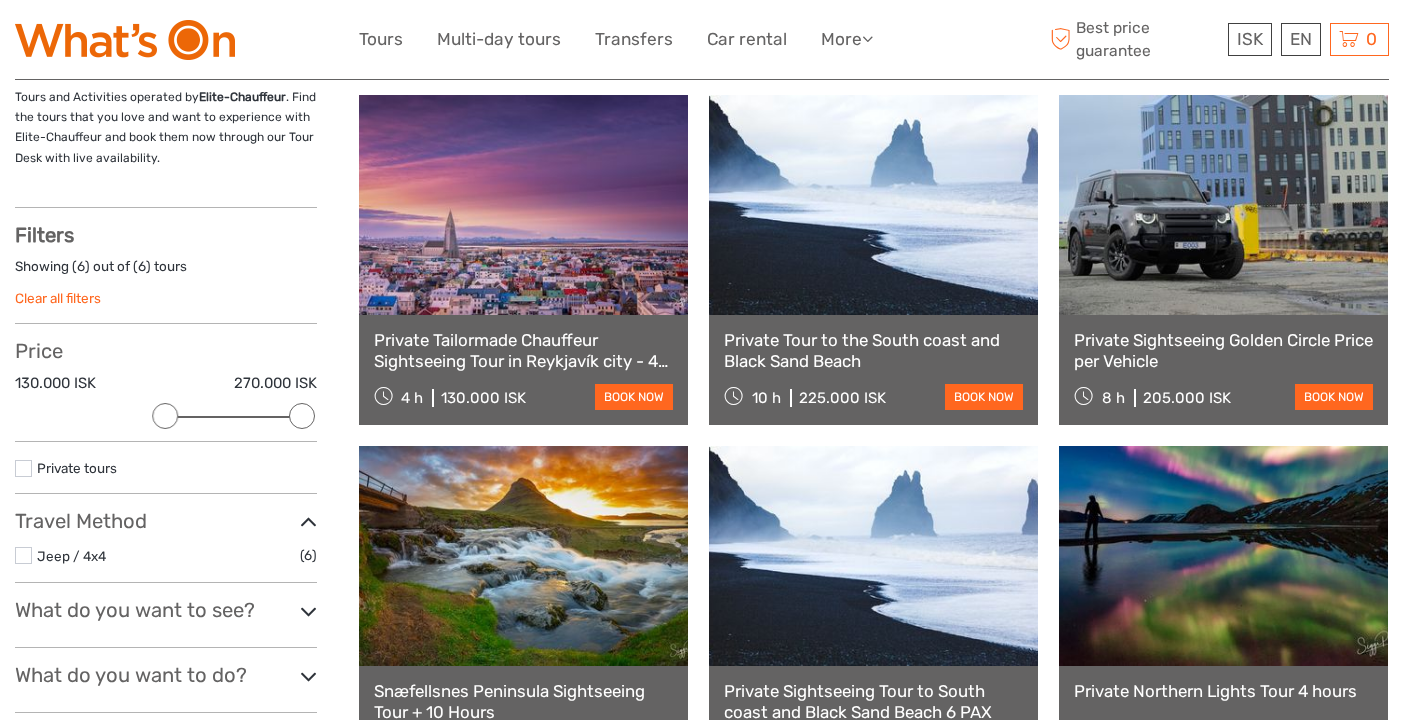 scroll, scrollTop: 214, scrollLeft: 0, axis: vertical 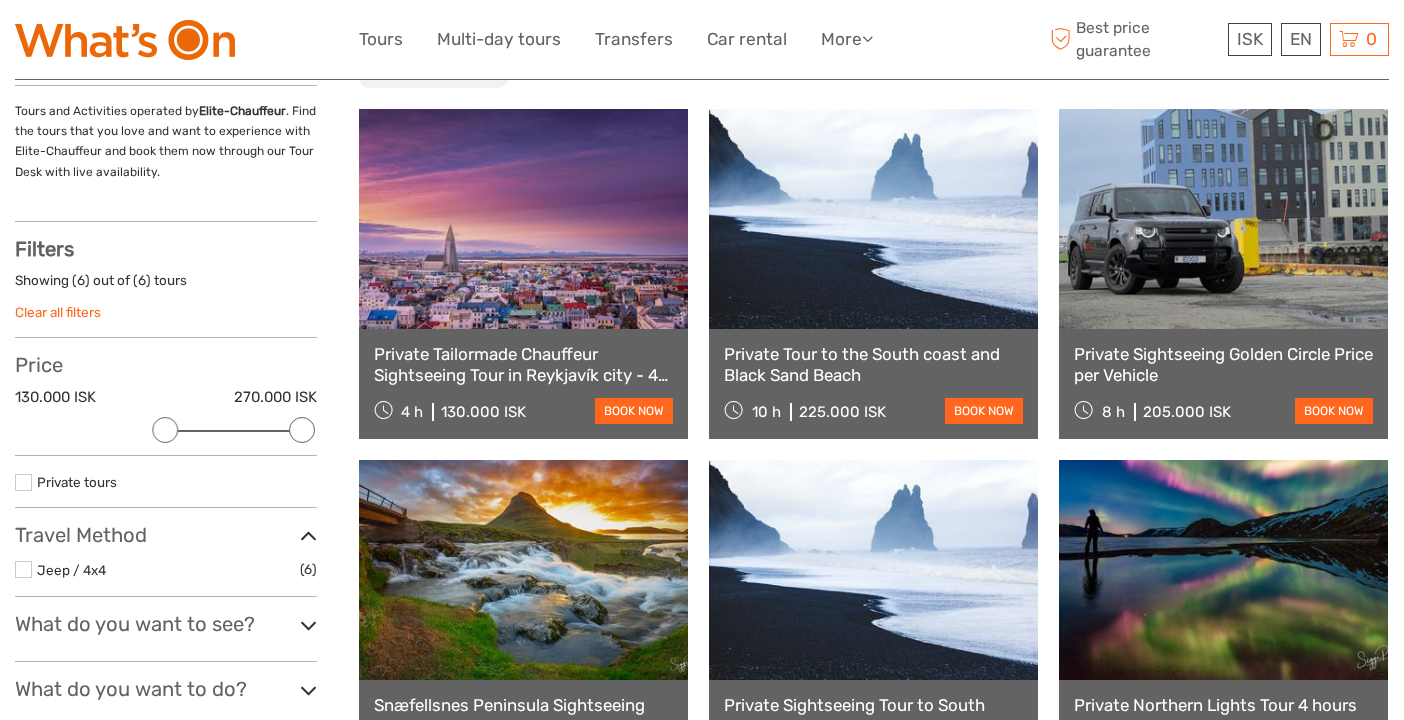 click on "Private Tailormade Chauffeur Sightseeing Tour in Reykjavík city - 4 Hour." at bounding box center [523, 364] 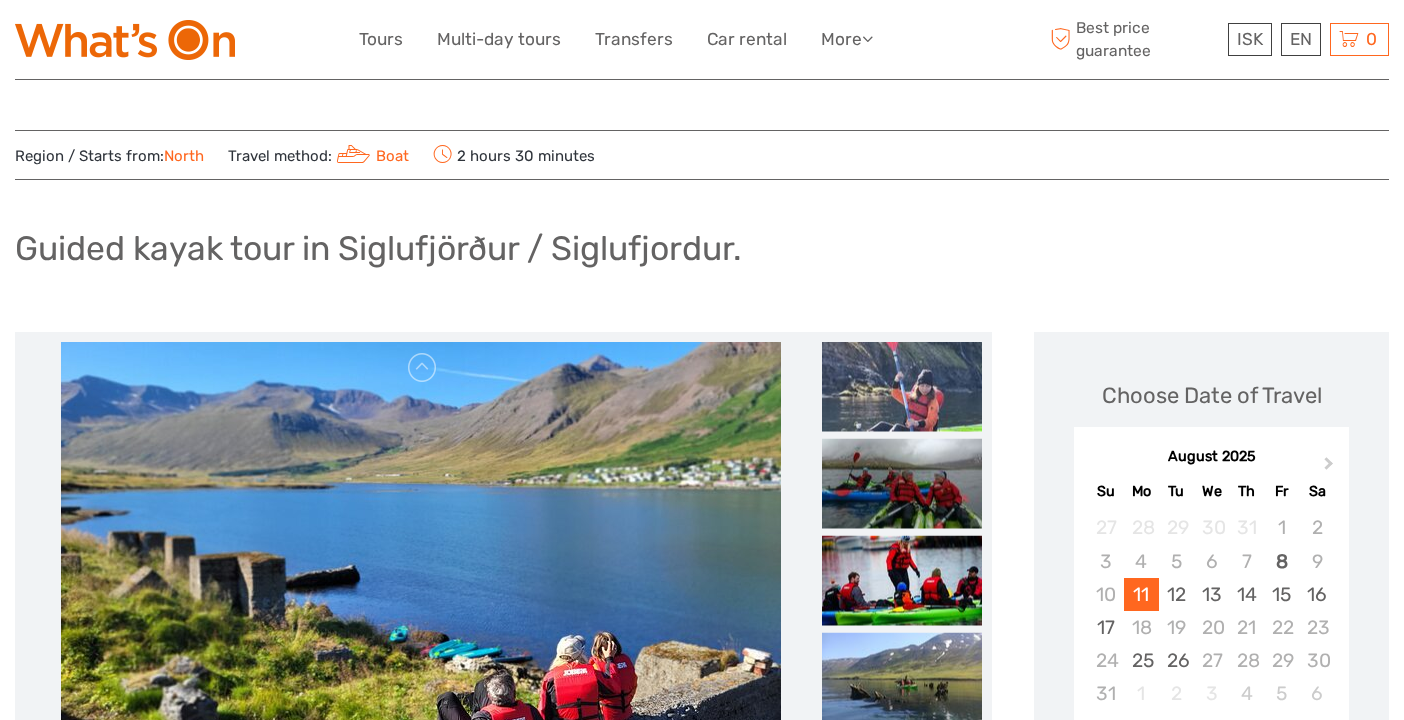 scroll, scrollTop: 23, scrollLeft: 0, axis: vertical 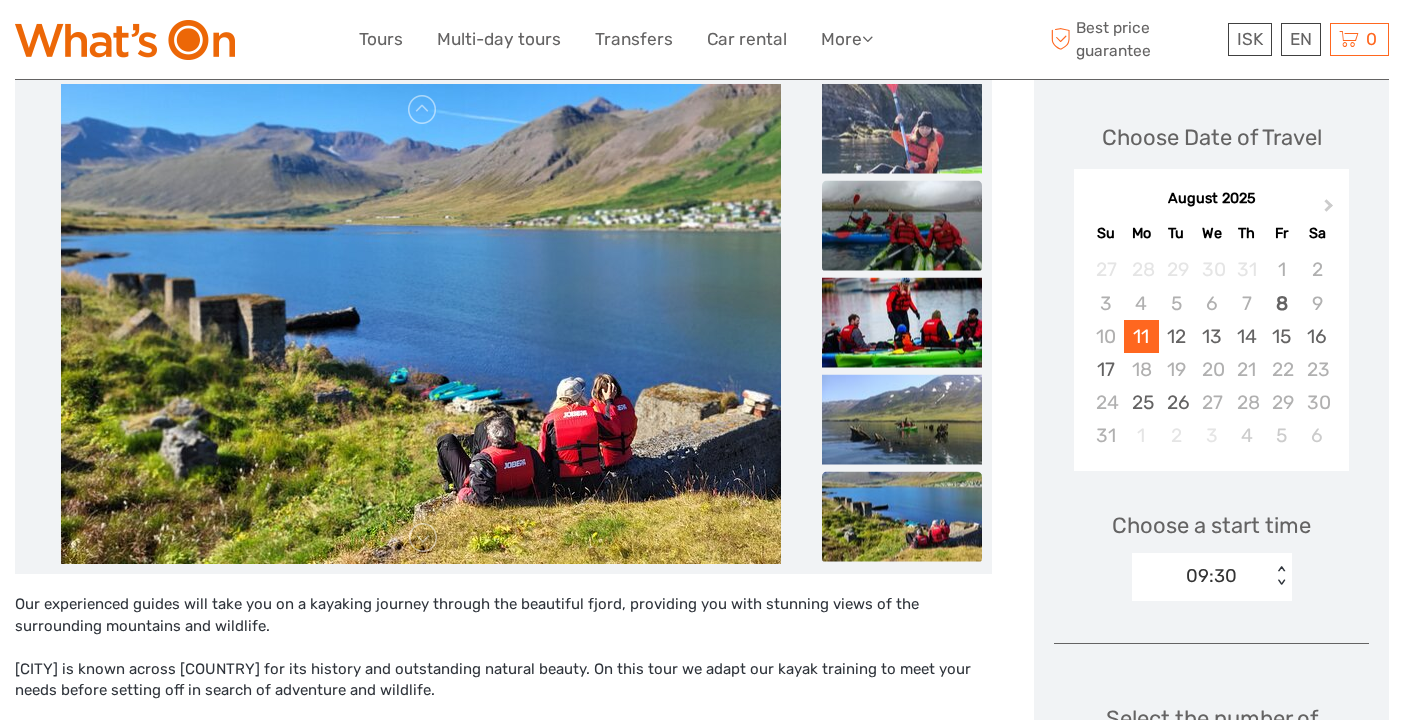 click at bounding box center (902, 226) 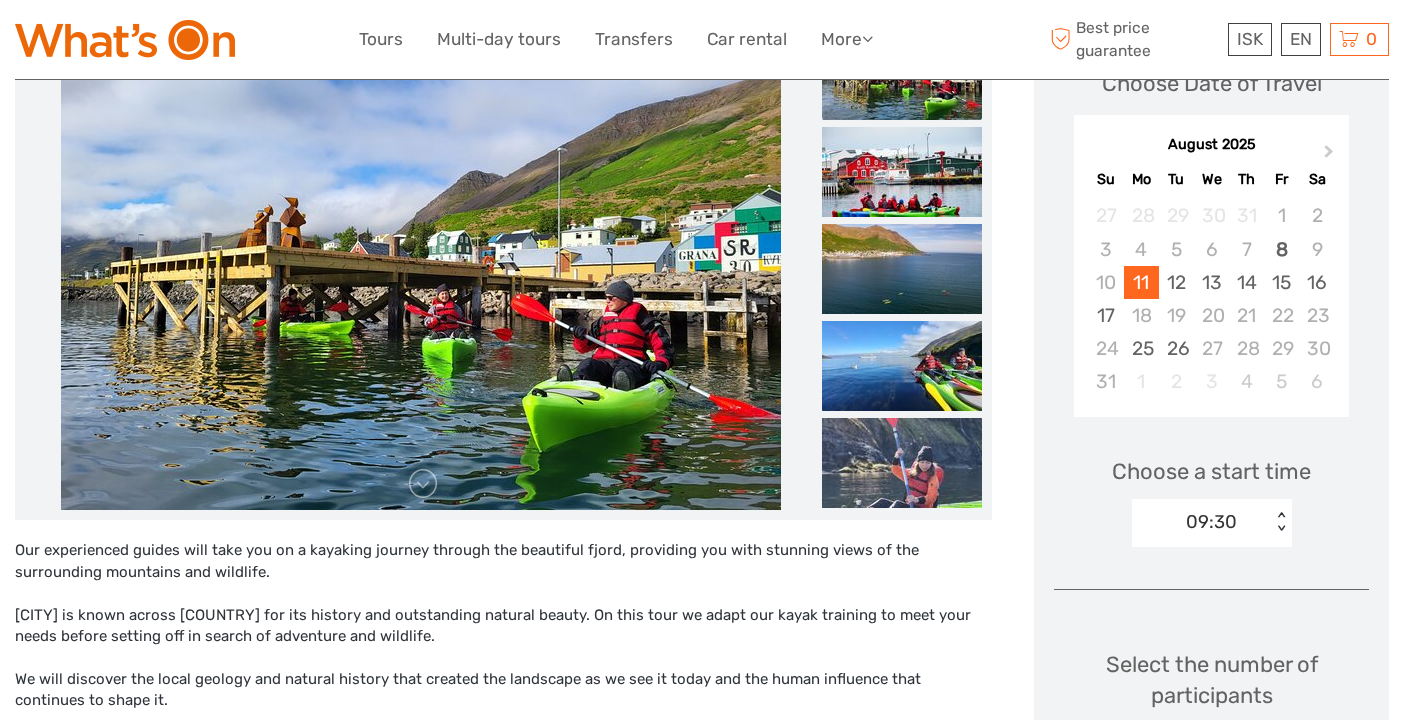 scroll, scrollTop: 309, scrollLeft: 0, axis: vertical 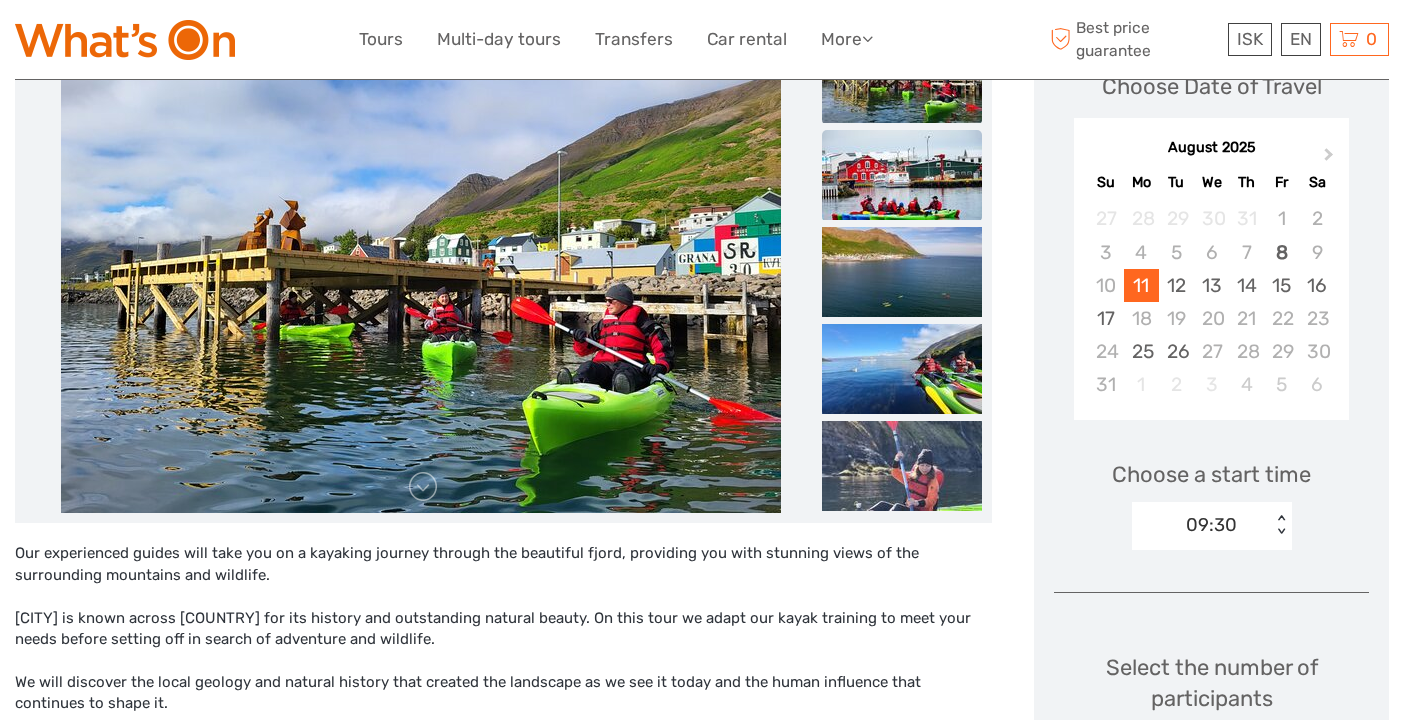 click at bounding box center [902, 175] 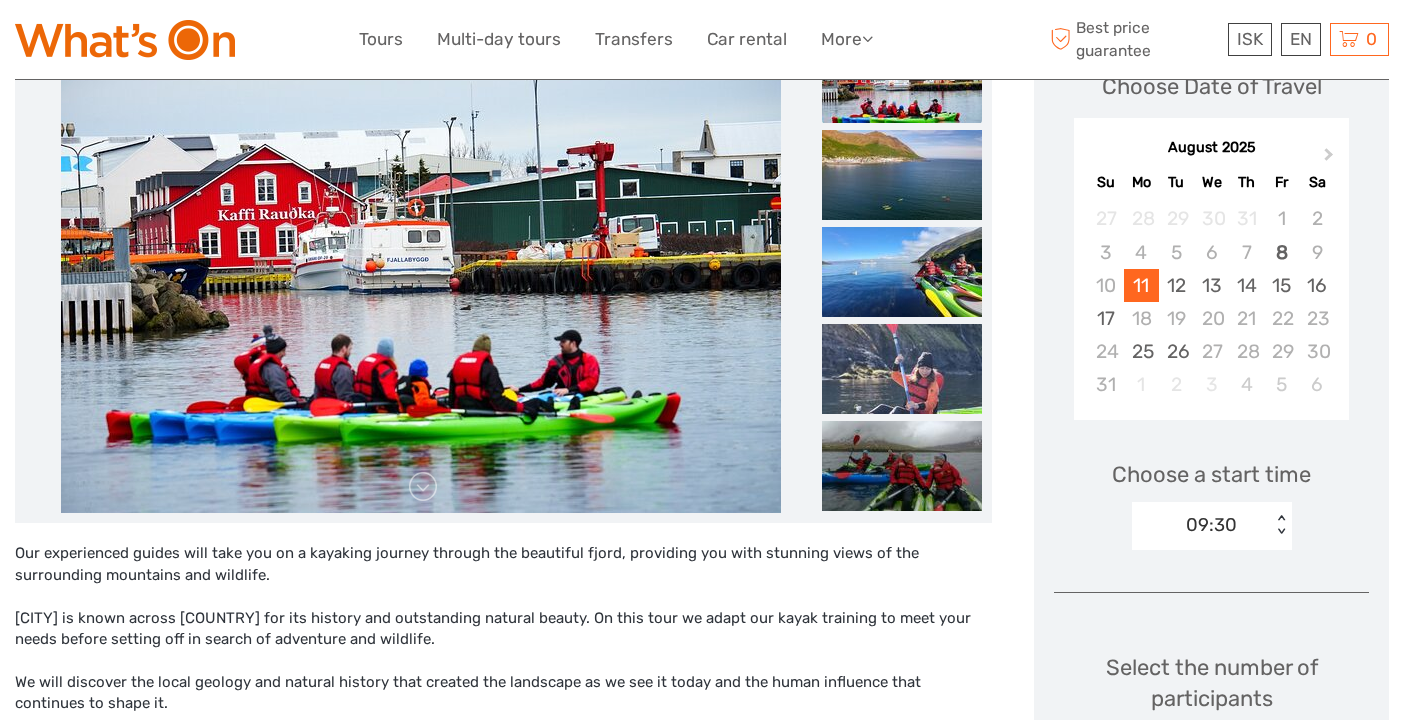 click at bounding box center [902, 78] 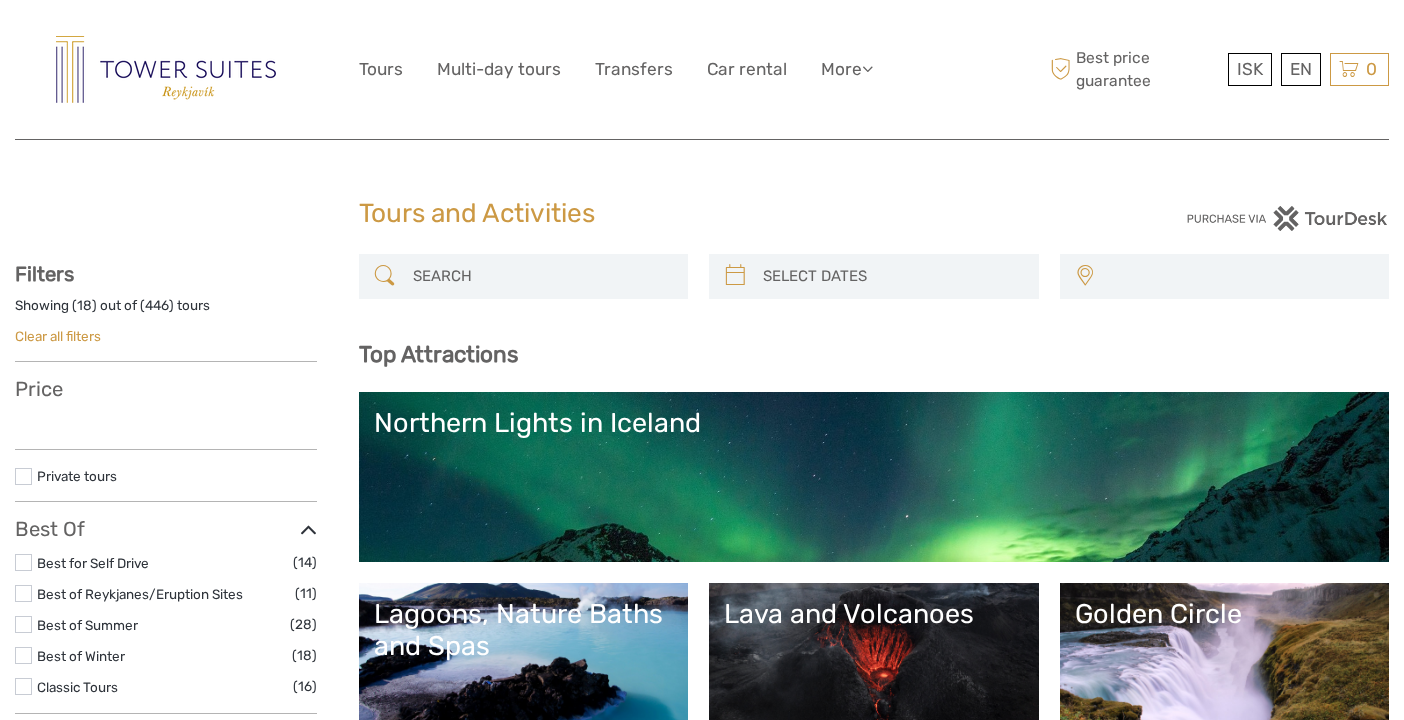select 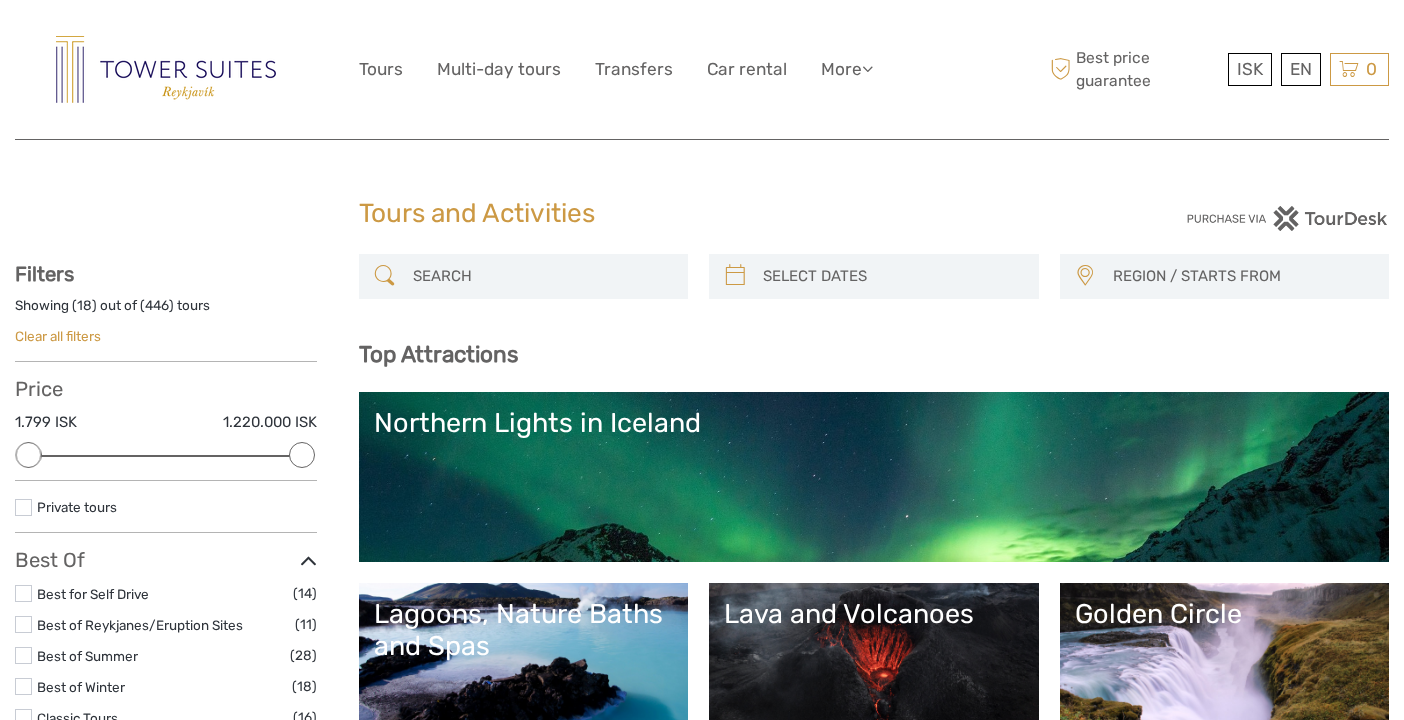 scroll, scrollTop: 0, scrollLeft: 0, axis: both 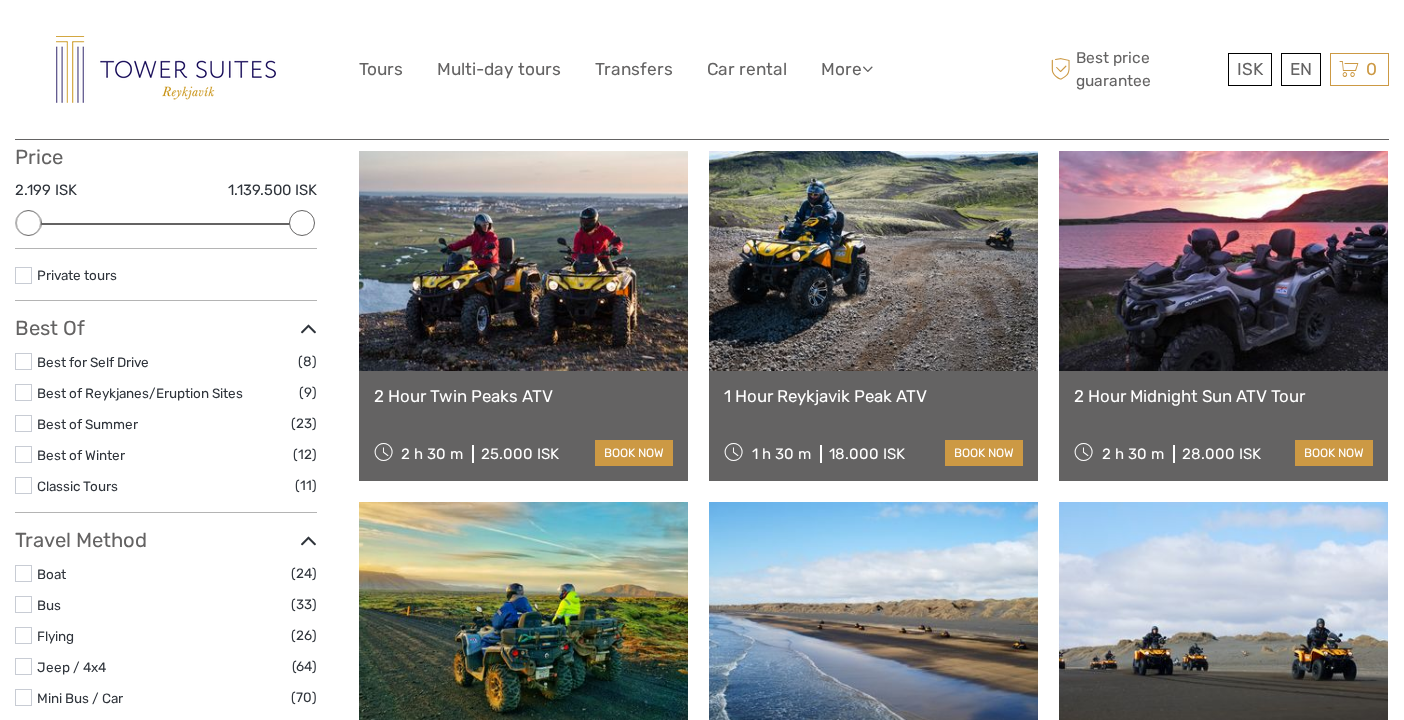 type on "ATV" 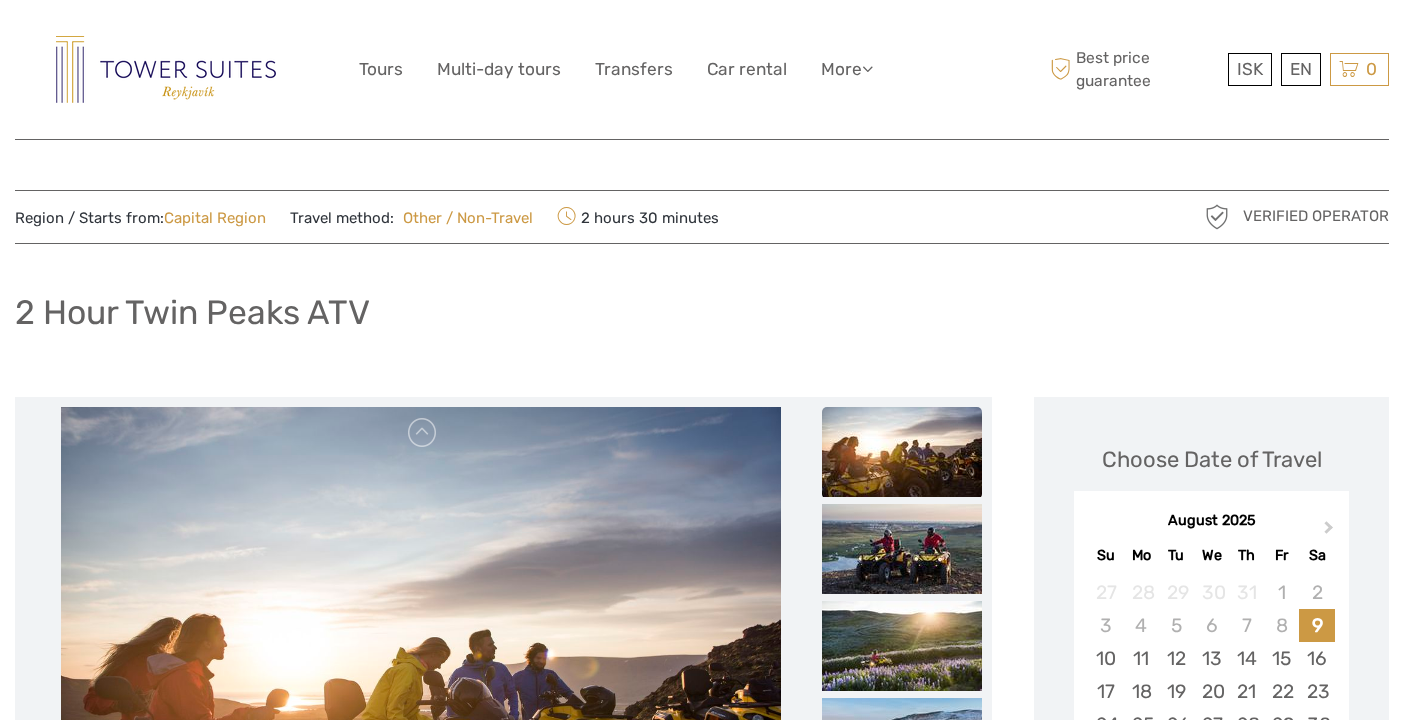 scroll, scrollTop: 315, scrollLeft: 0, axis: vertical 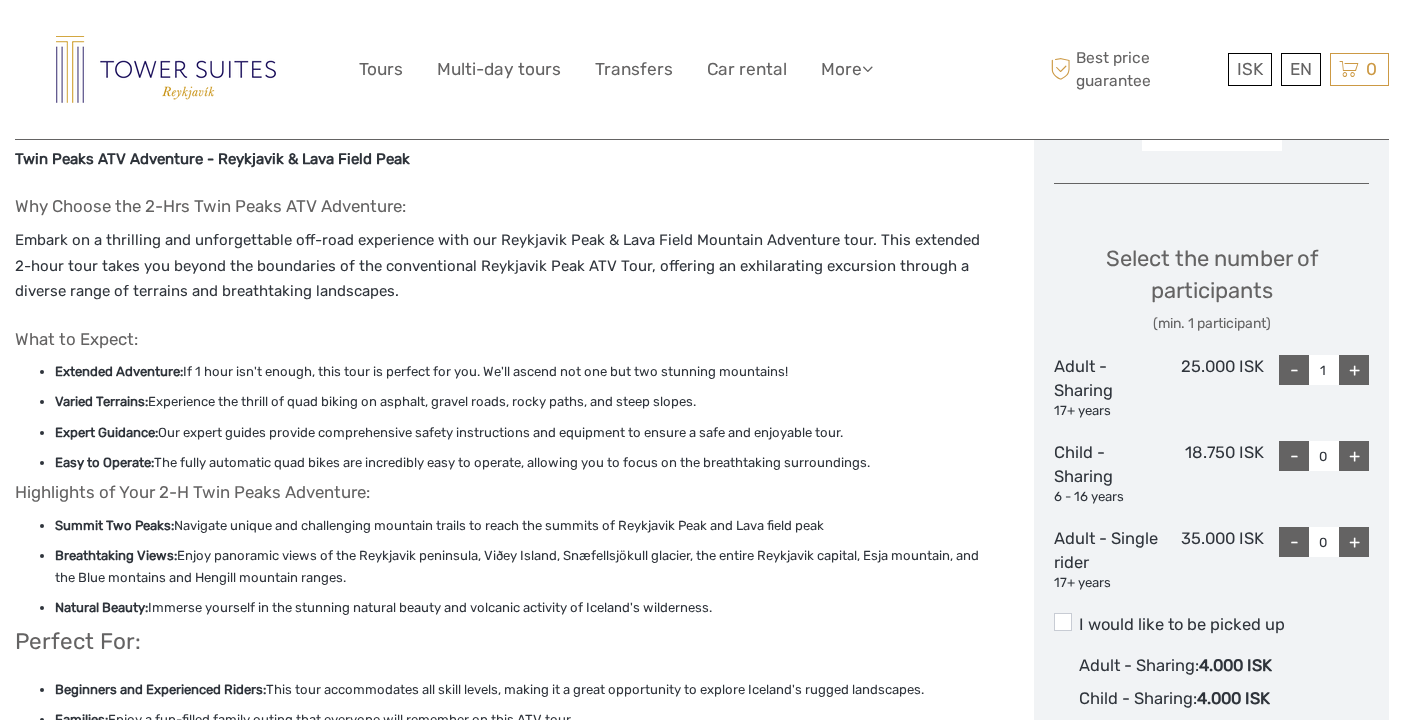 click on "+" at bounding box center [1354, 456] 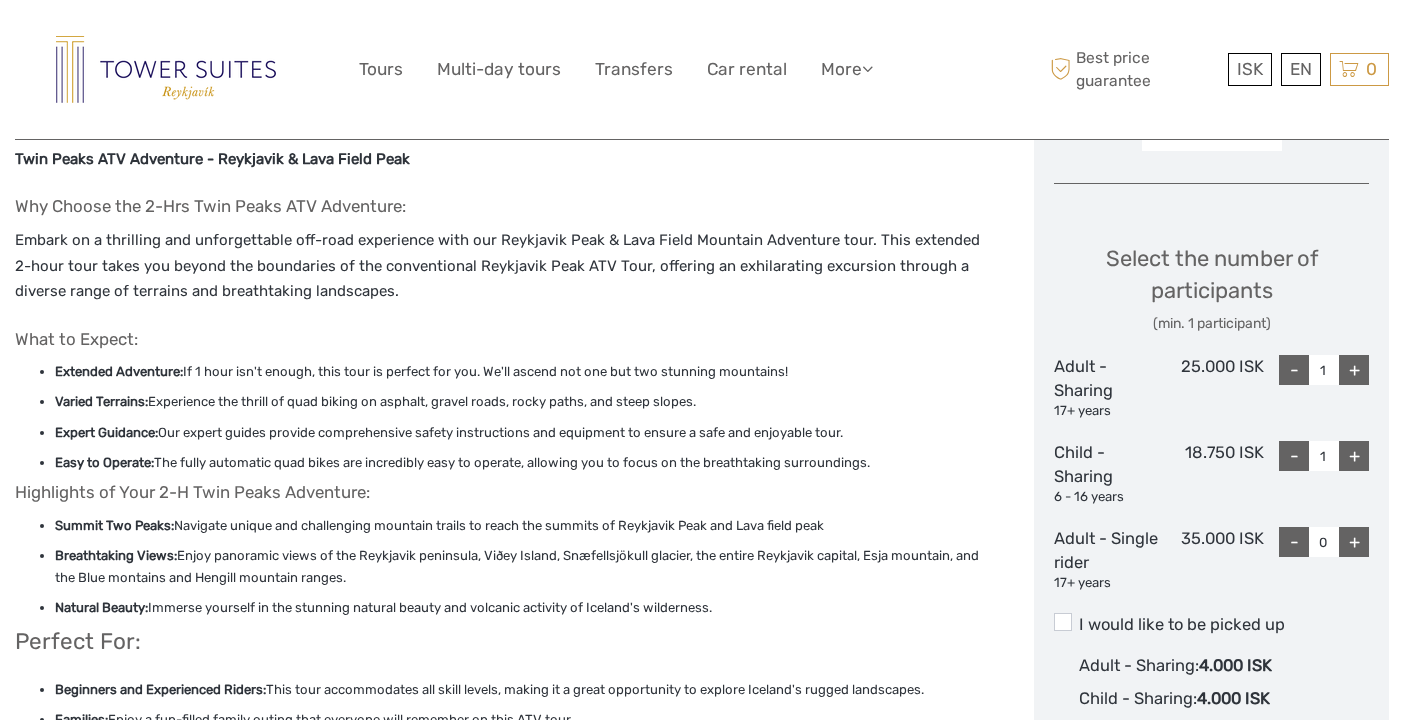click on "+" at bounding box center [1354, 542] 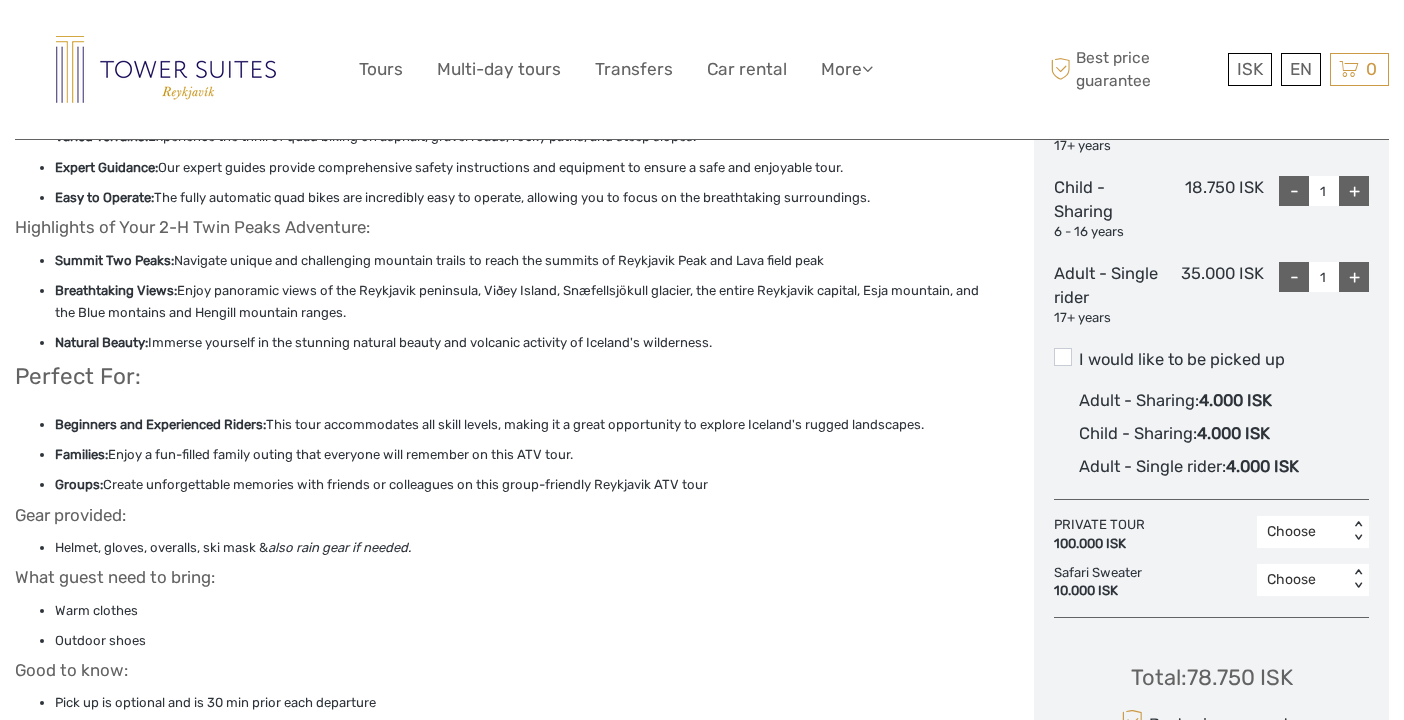 scroll, scrollTop: 1051, scrollLeft: 0, axis: vertical 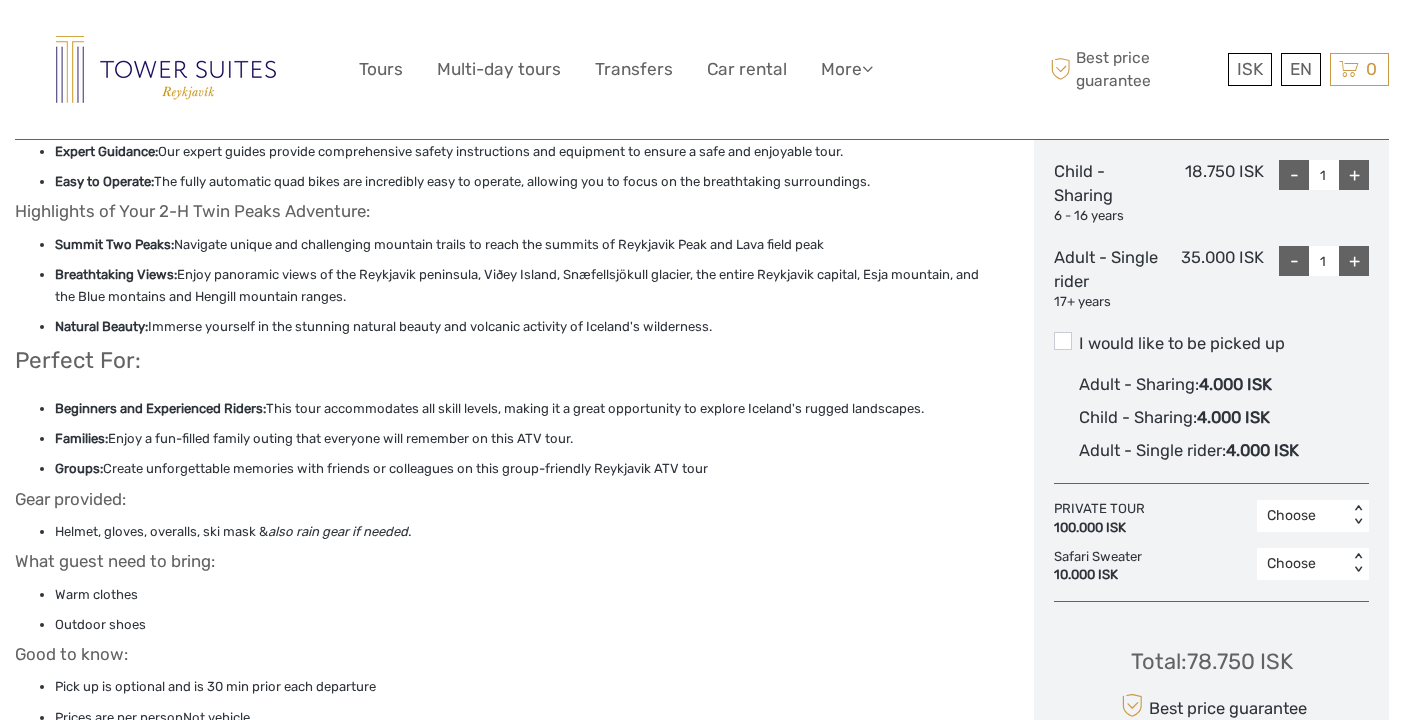 click on "< >" at bounding box center [1358, 515] 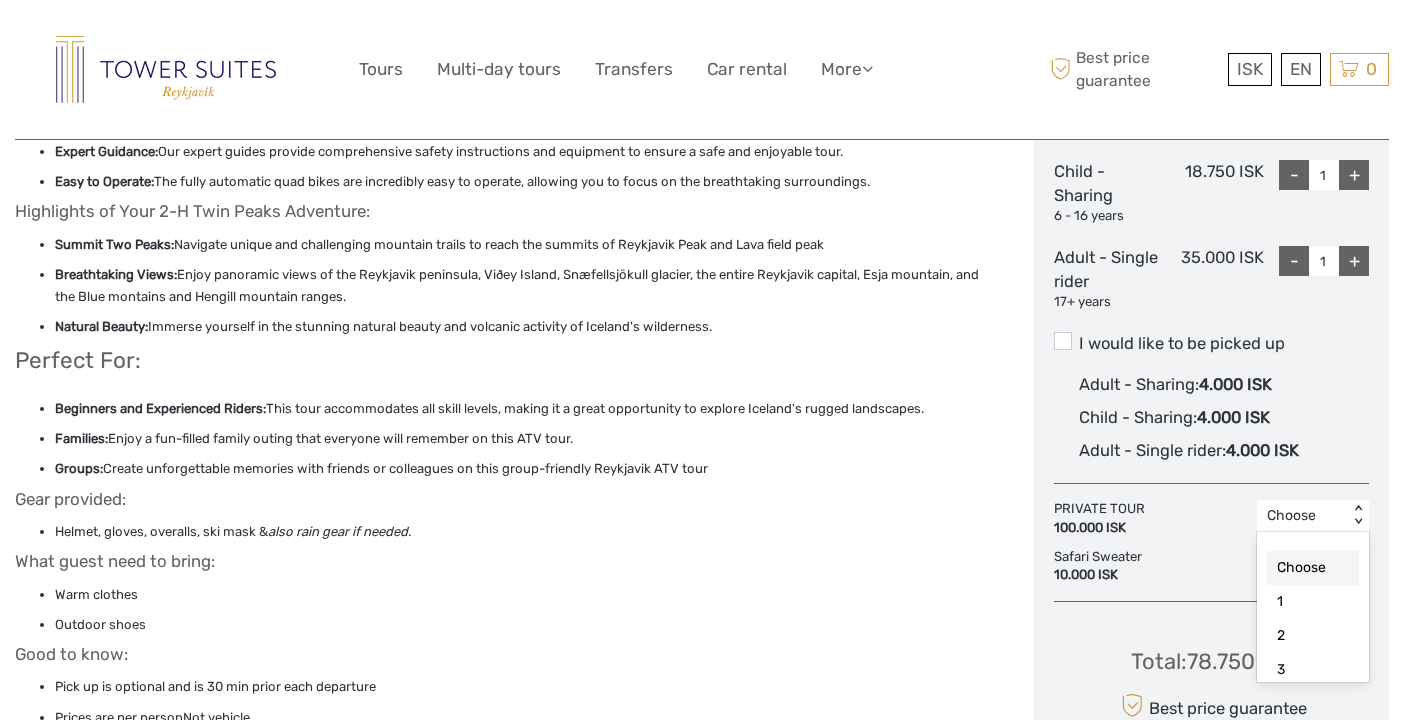 click on "Child - Sharing  :  4.000 ISK" at bounding box center [1224, 417] 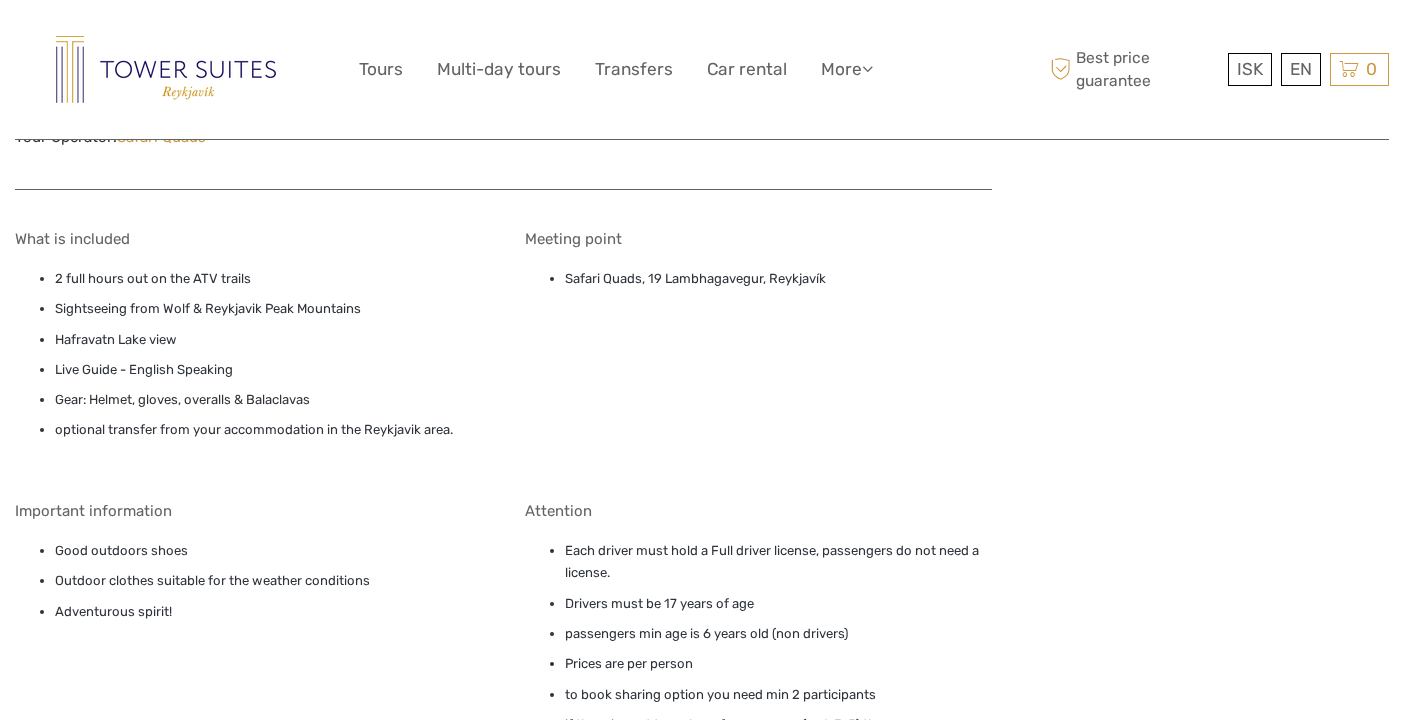 scroll, scrollTop: 2374, scrollLeft: 0, axis: vertical 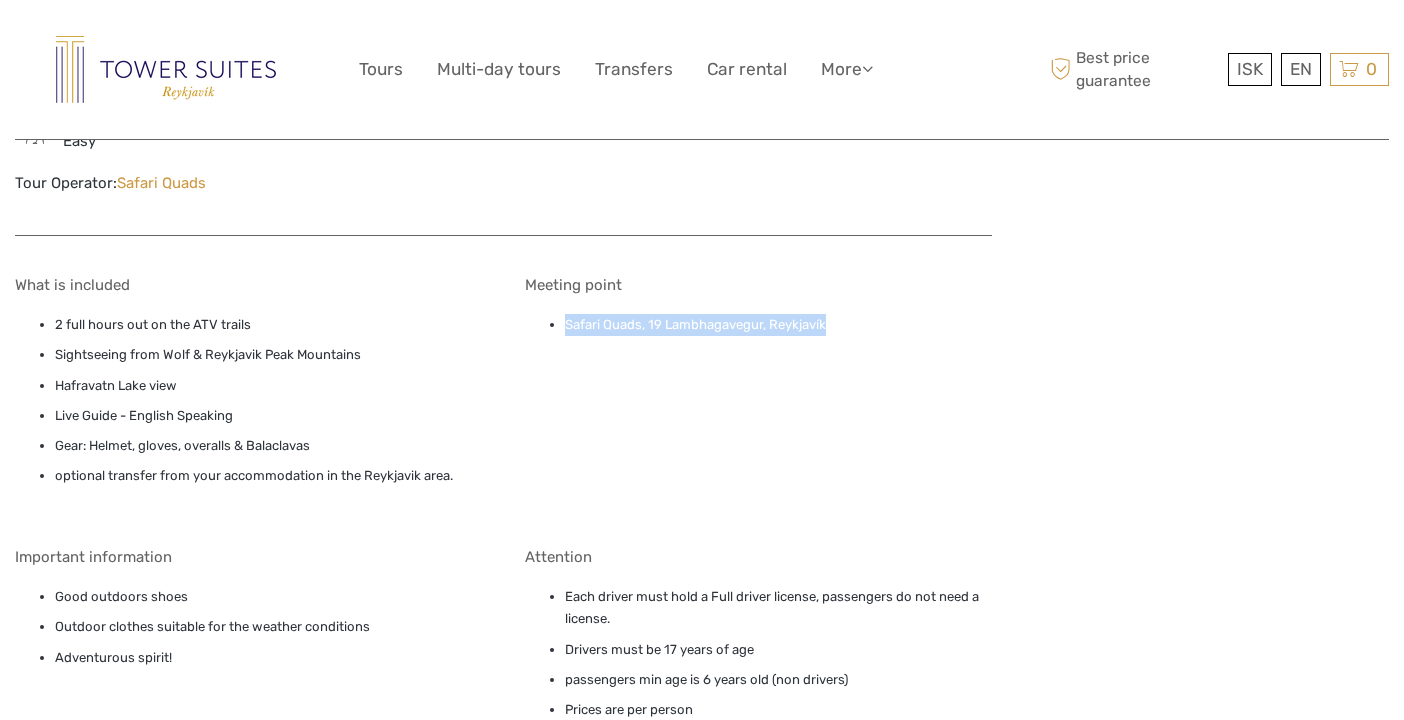 drag, startPoint x: 832, startPoint y: 310, endPoint x: 567, endPoint y: 305, distance: 265.04718 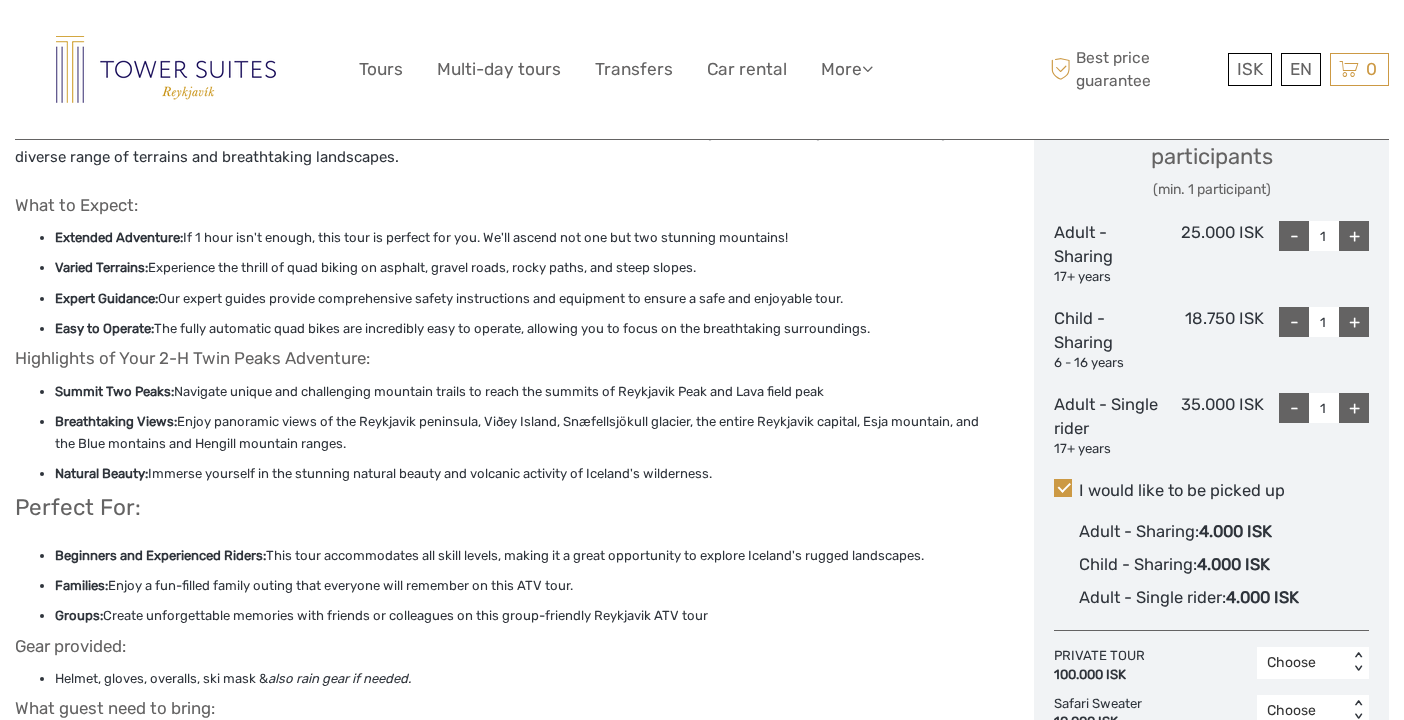 scroll, scrollTop: 903, scrollLeft: 0, axis: vertical 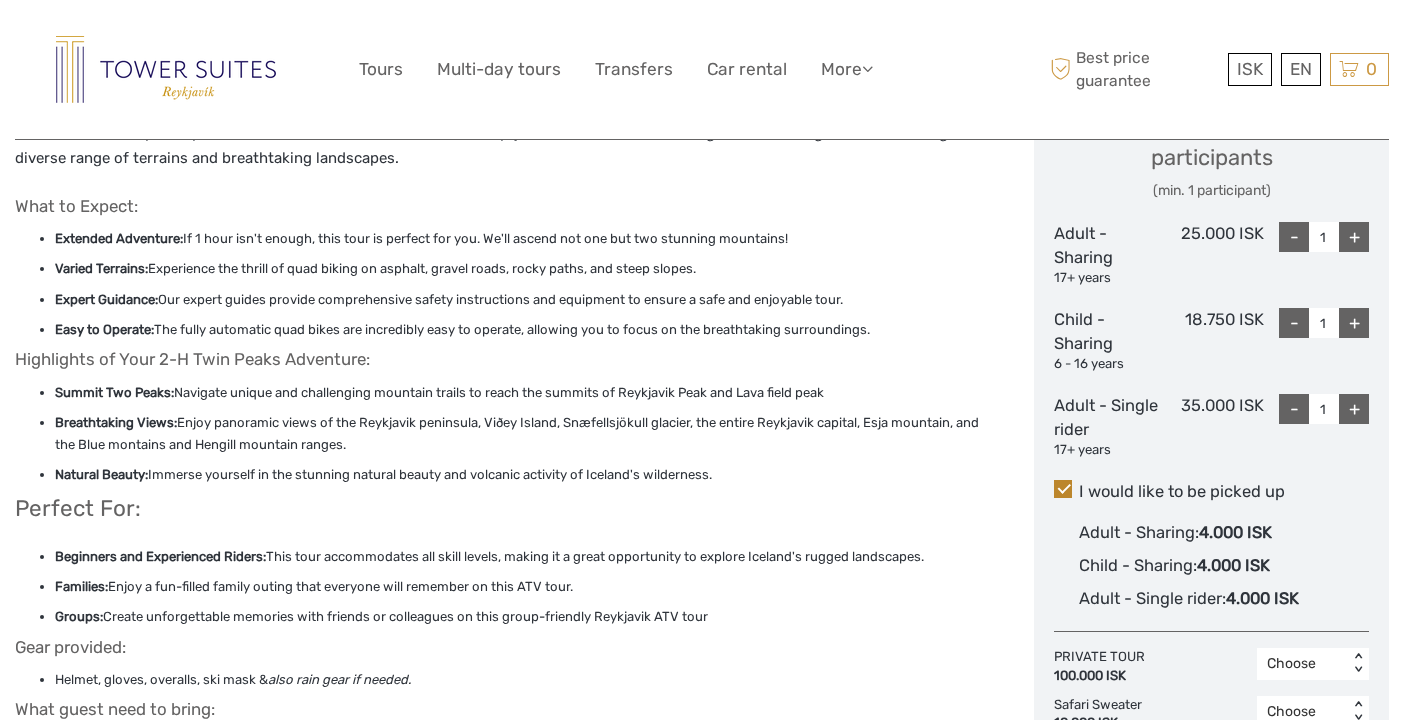 click at bounding box center (1063, 489) 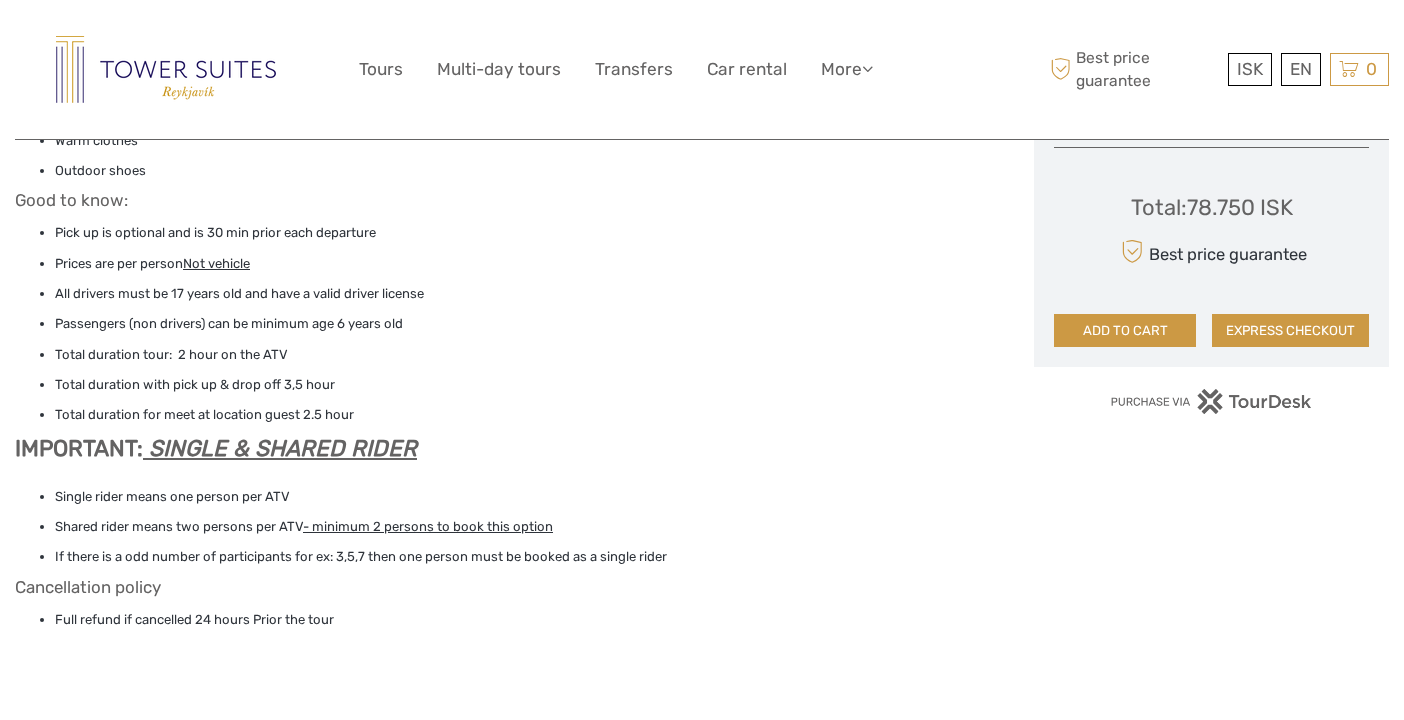 scroll, scrollTop: 1509, scrollLeft: 0, axis: vertical 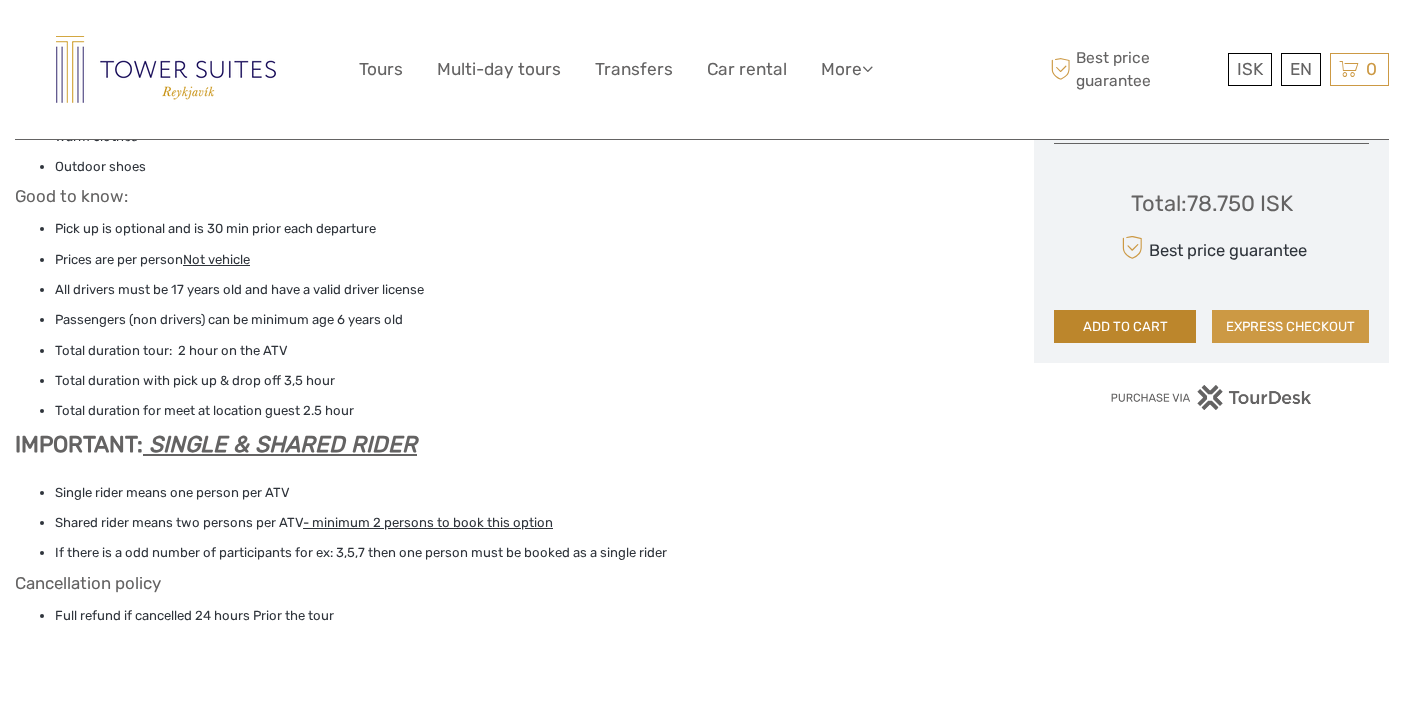 click on "ADD TO CART" at bounding box center [1125, 327] 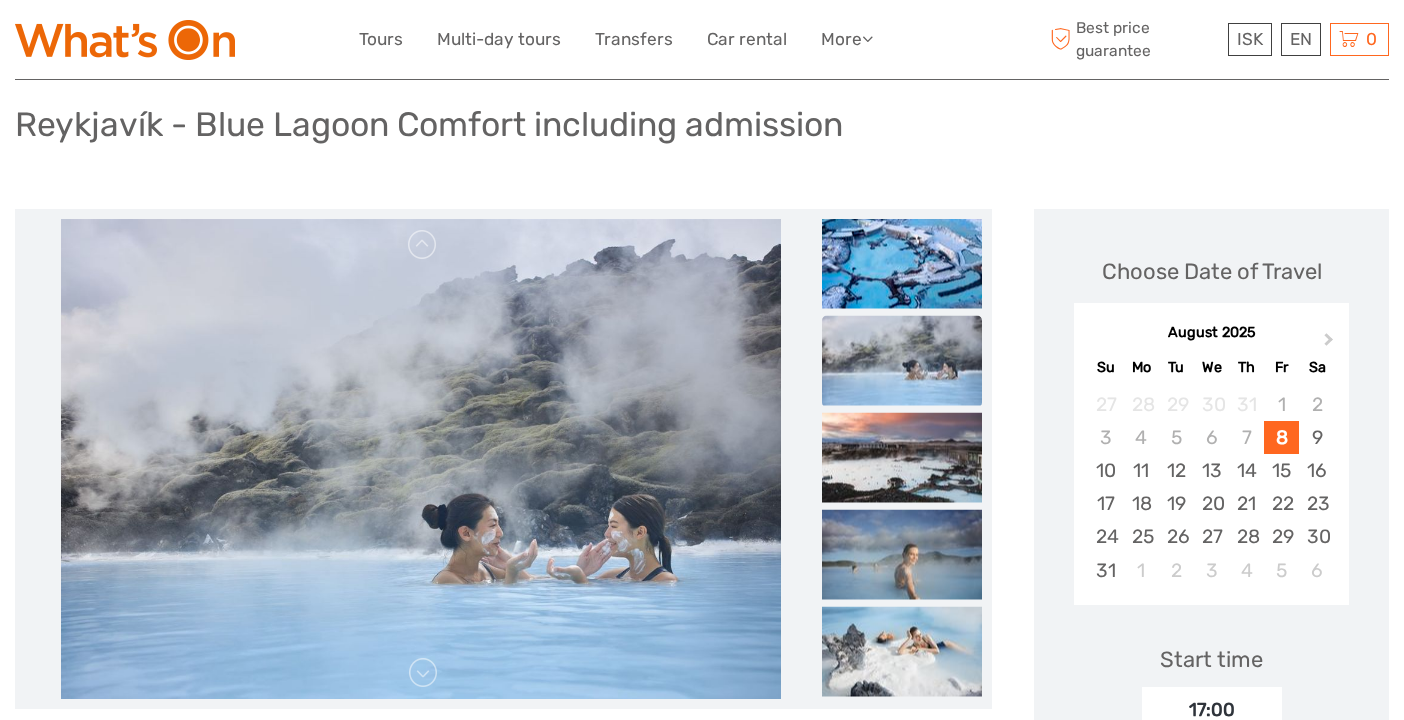 scroll, scrollTop: 128, scrollLeft: 0, axis: vertical 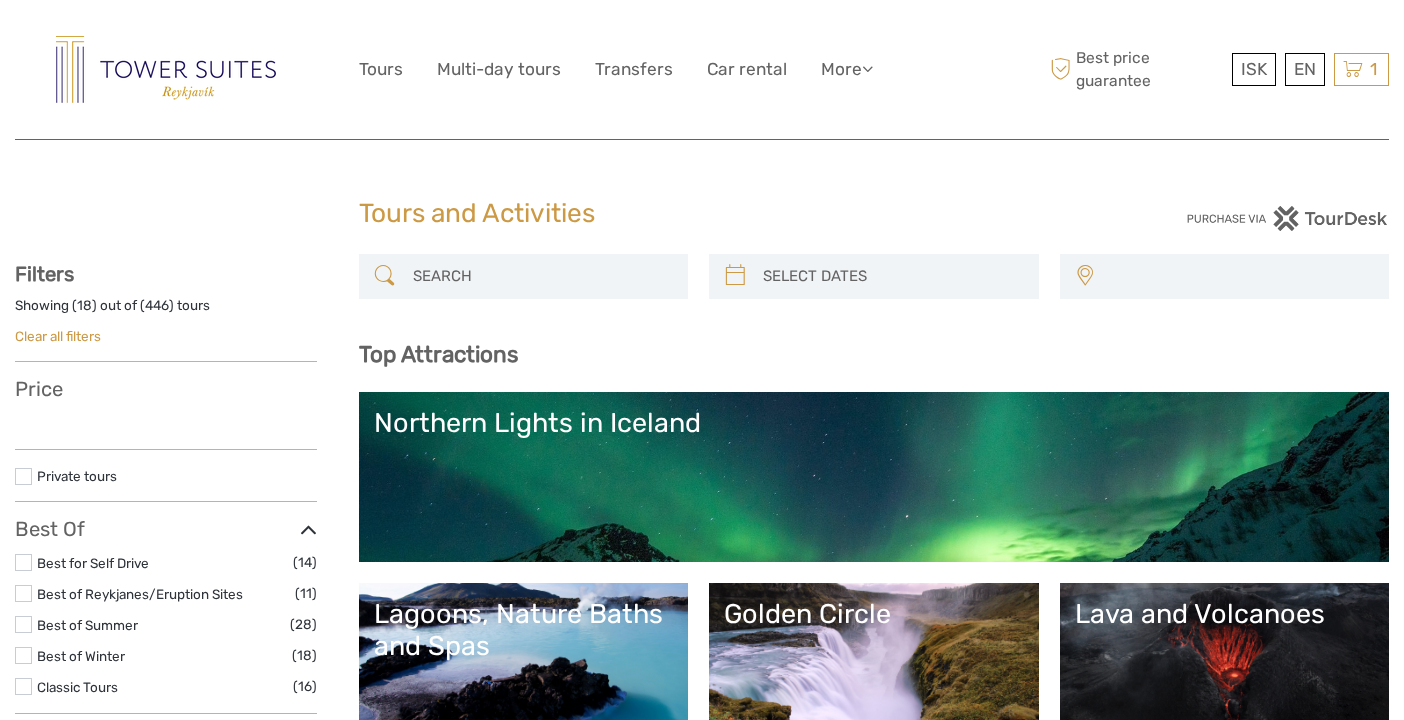 select 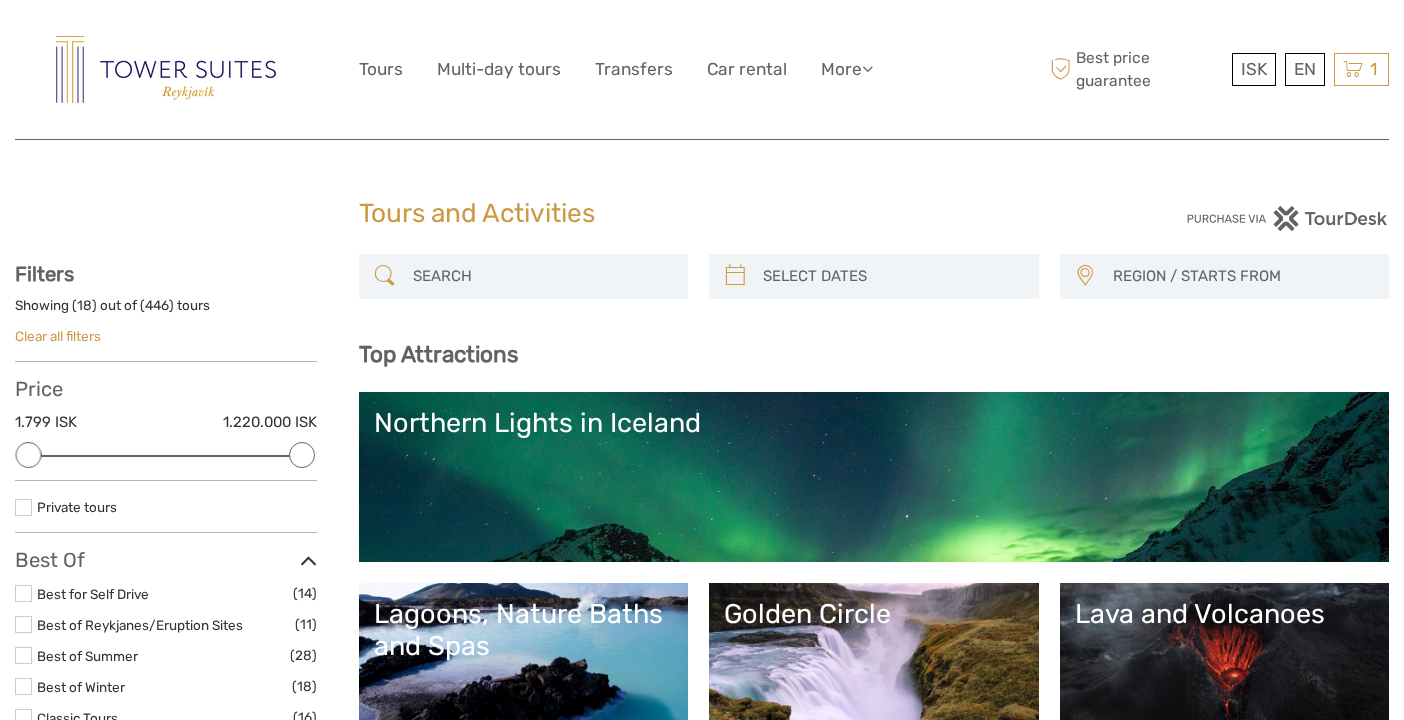 scroll, scrollTop: 0, scrollLeft: 0, axis: both 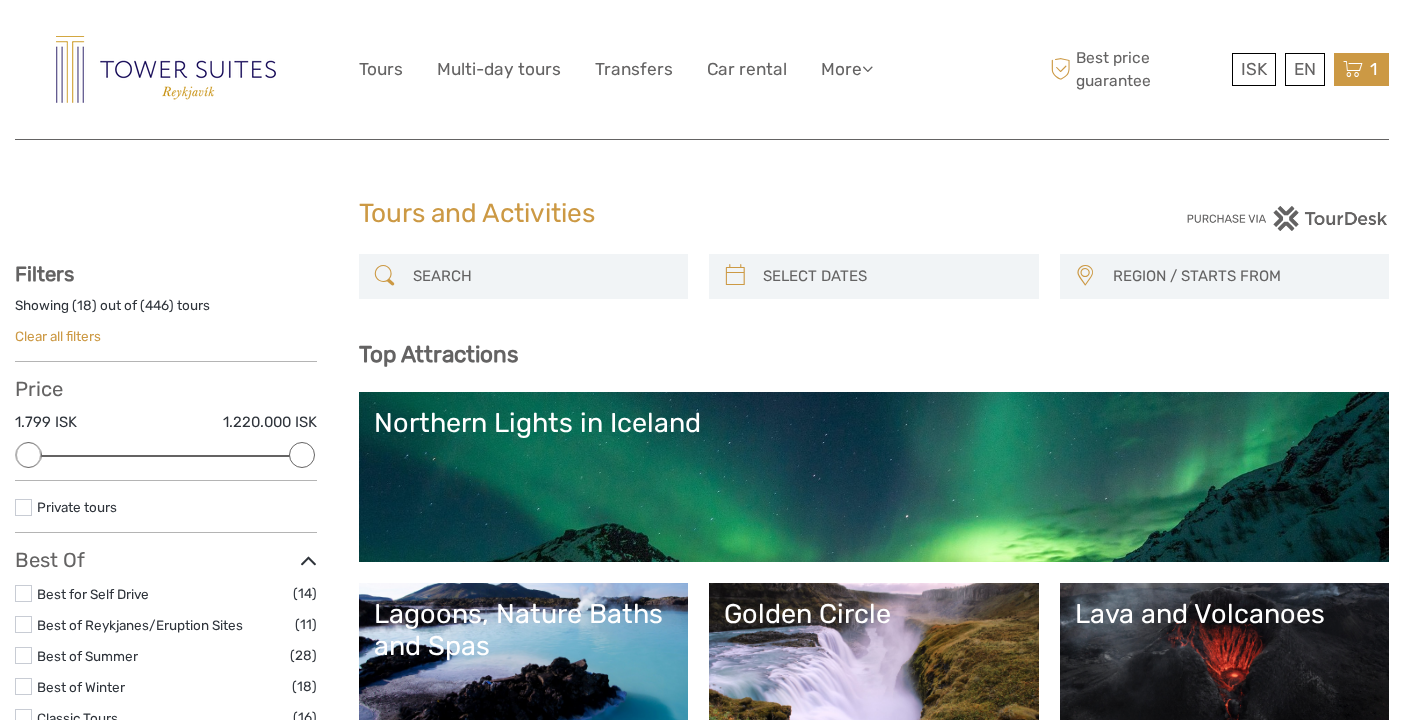 click at bounding box center [1353, 69] 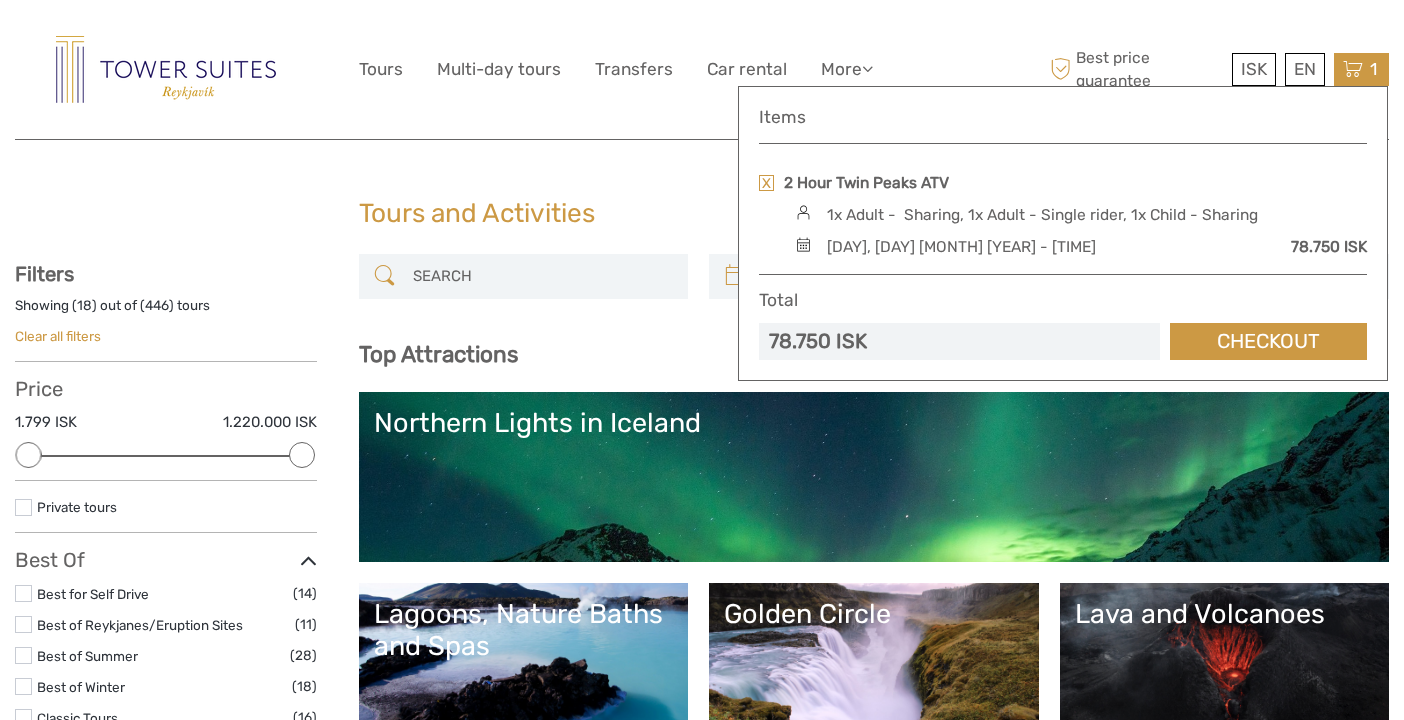 click on "1x Adult -  Sharing, 1x Adult - Single rider, 1x Child - Sharing" at bounding box center [1042, 215] 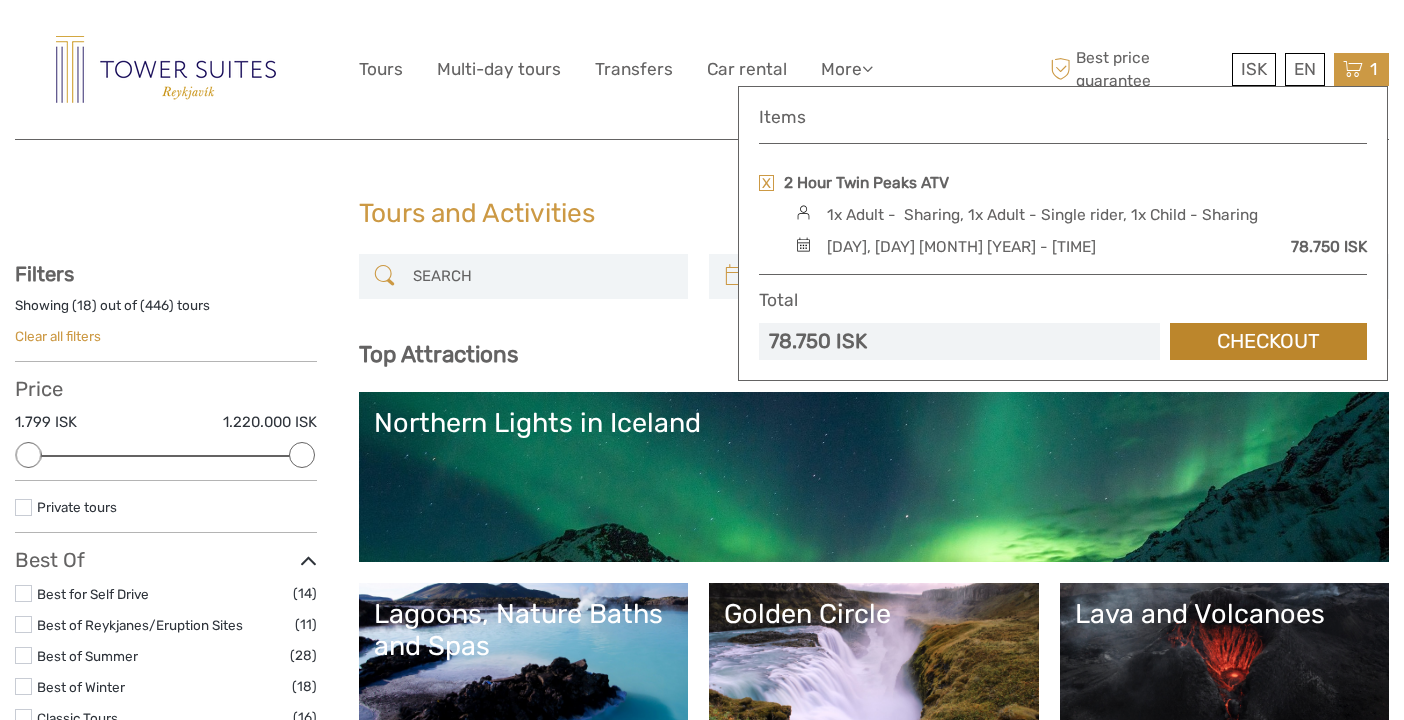 click on "Checkout" at bounding box center (1268, 341) 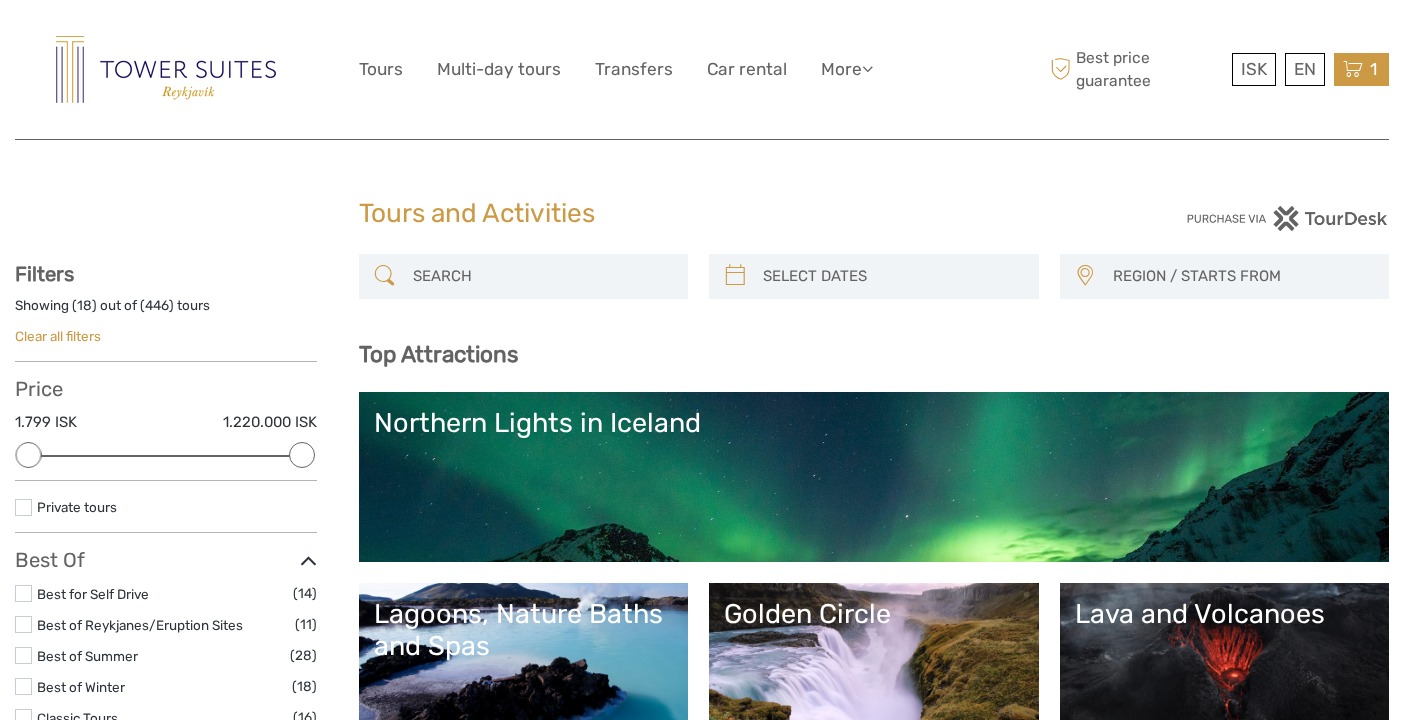 click at bounding box center [1353, 69] 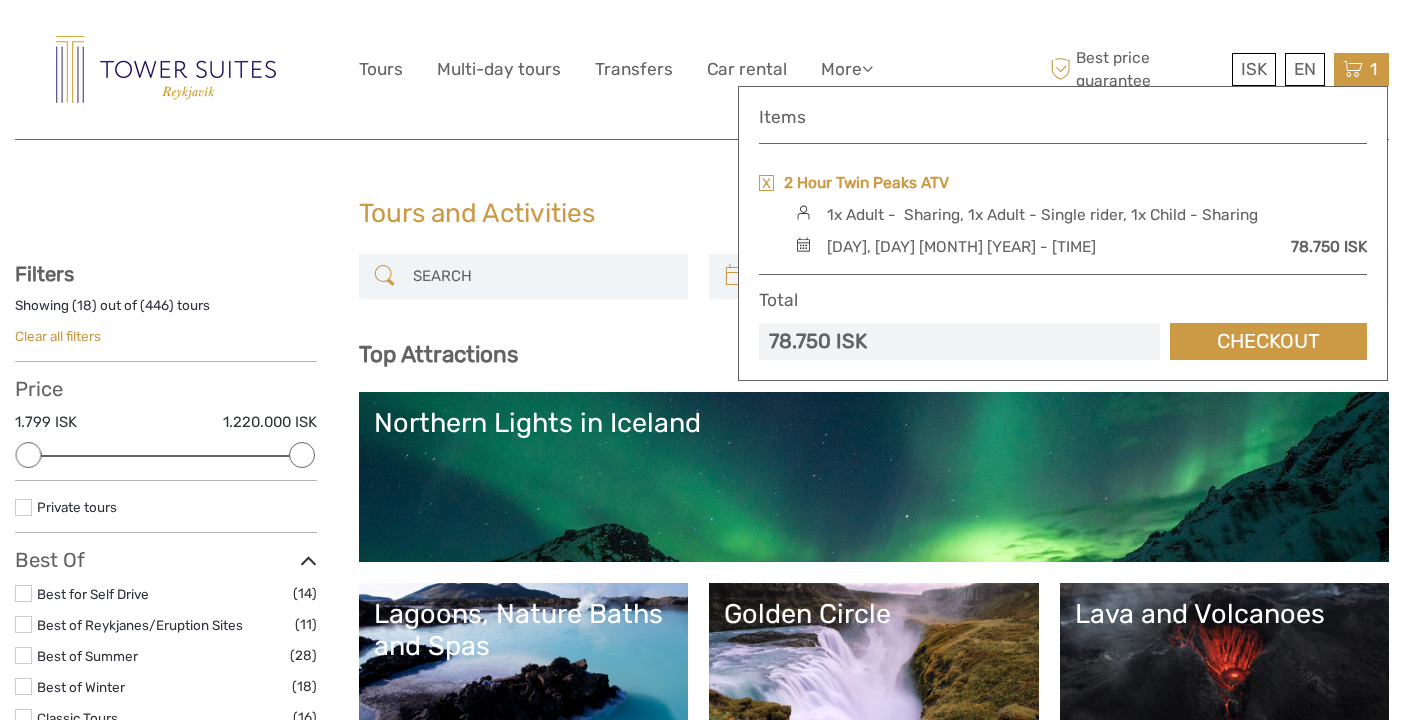 click on "2 Hour Twin Peaks ATV" at bounding box center [866, 183] 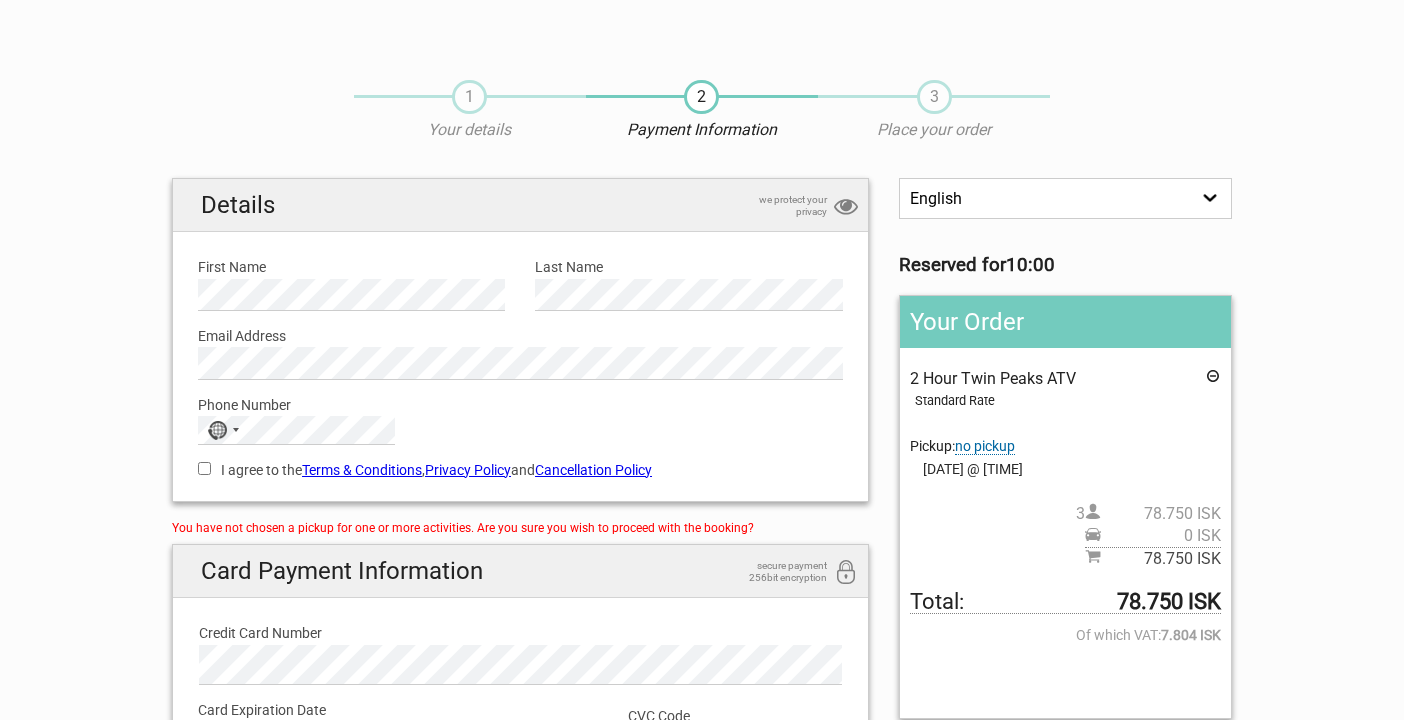 scroll, scrollTop: 0, scrollLeft: 0, axis: both 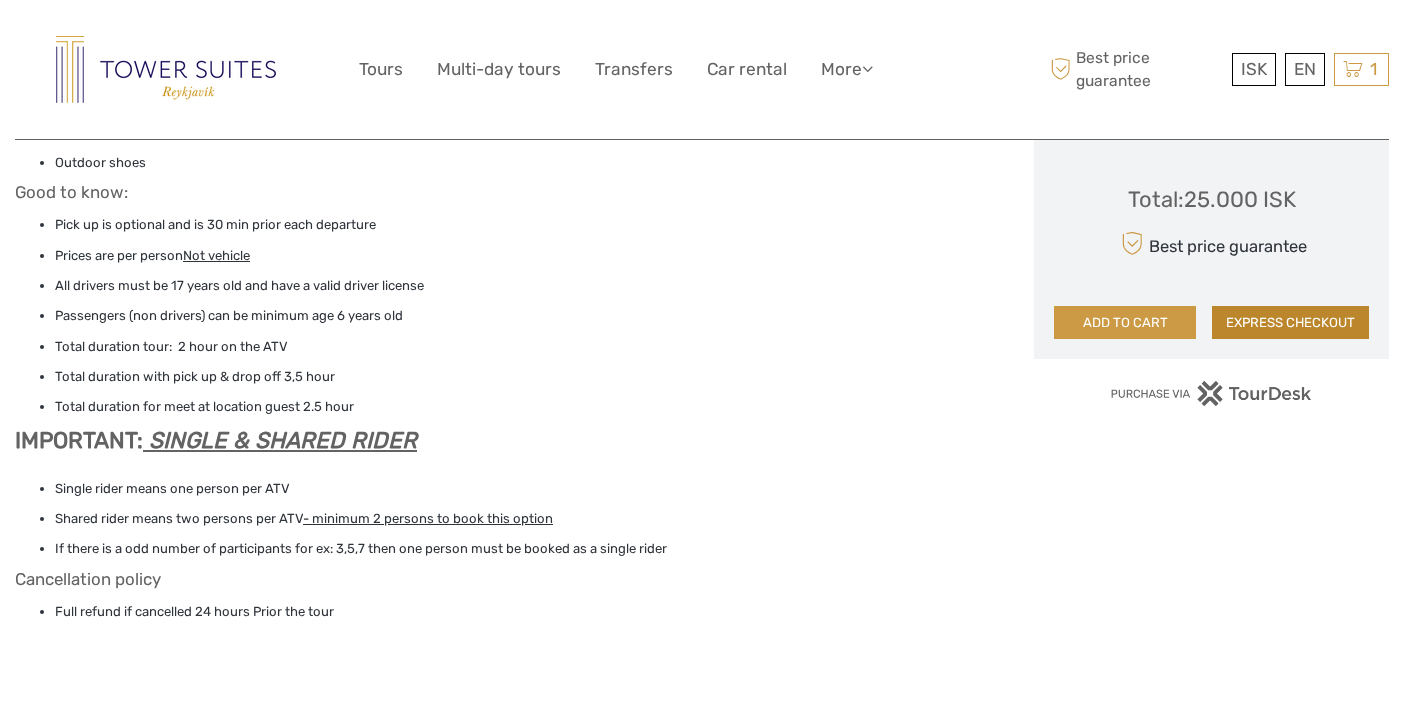 click on "EXPRESS CHECKOUT" at bounding box center (1290, 323) 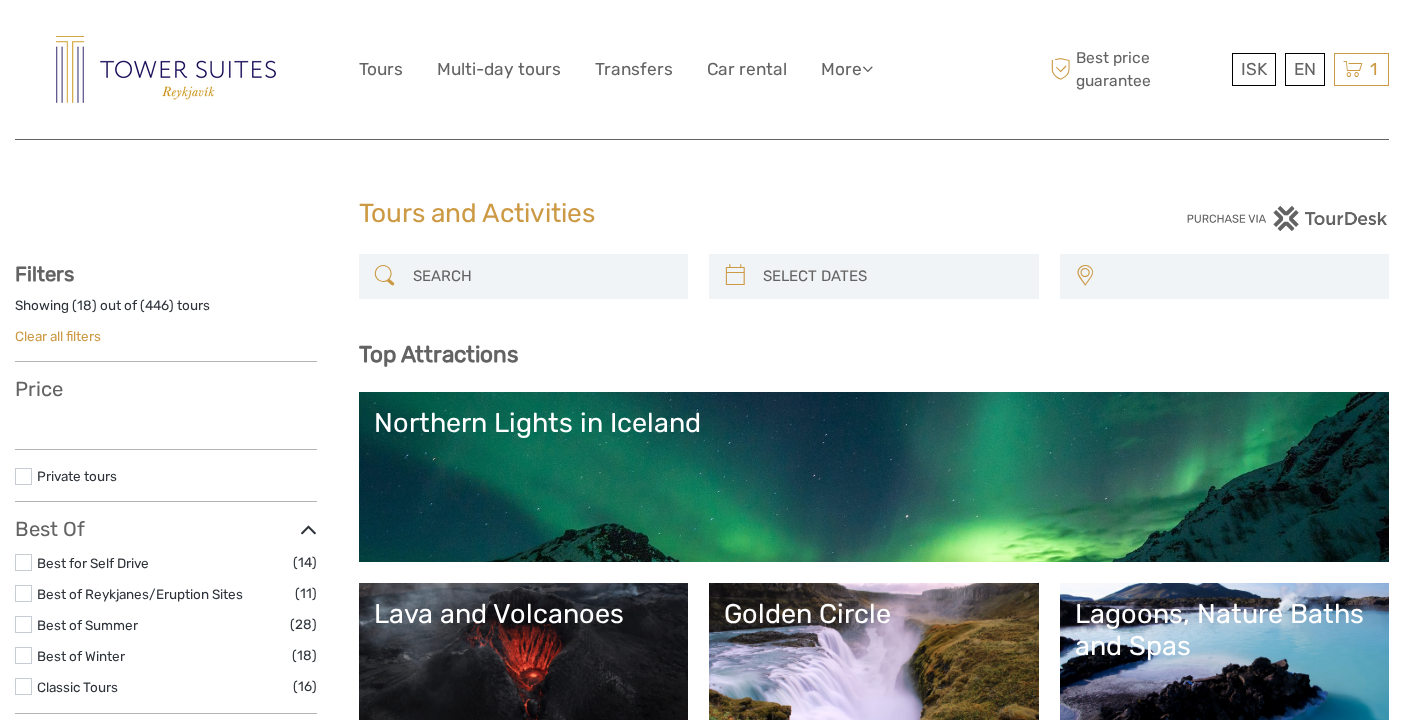 select 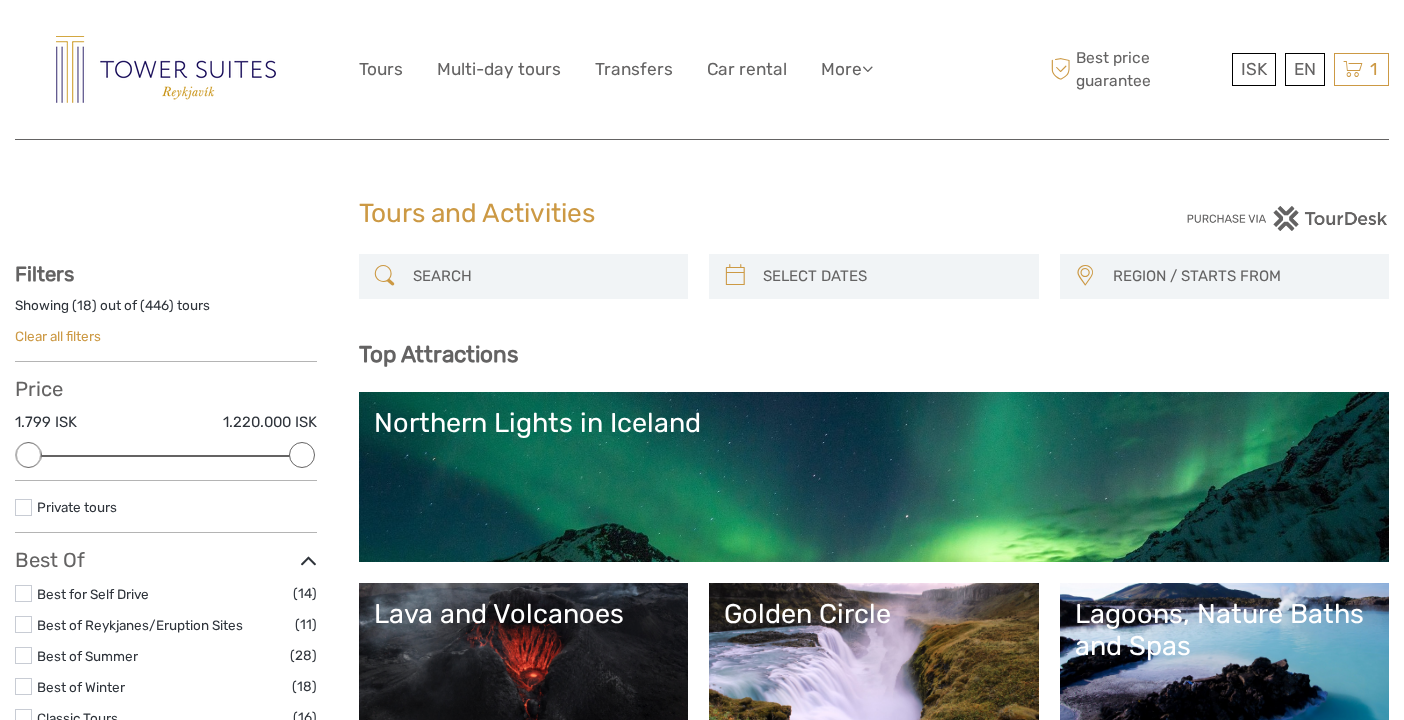 scroll, scrollTop: 0, scrollLeft: 0, axis: both 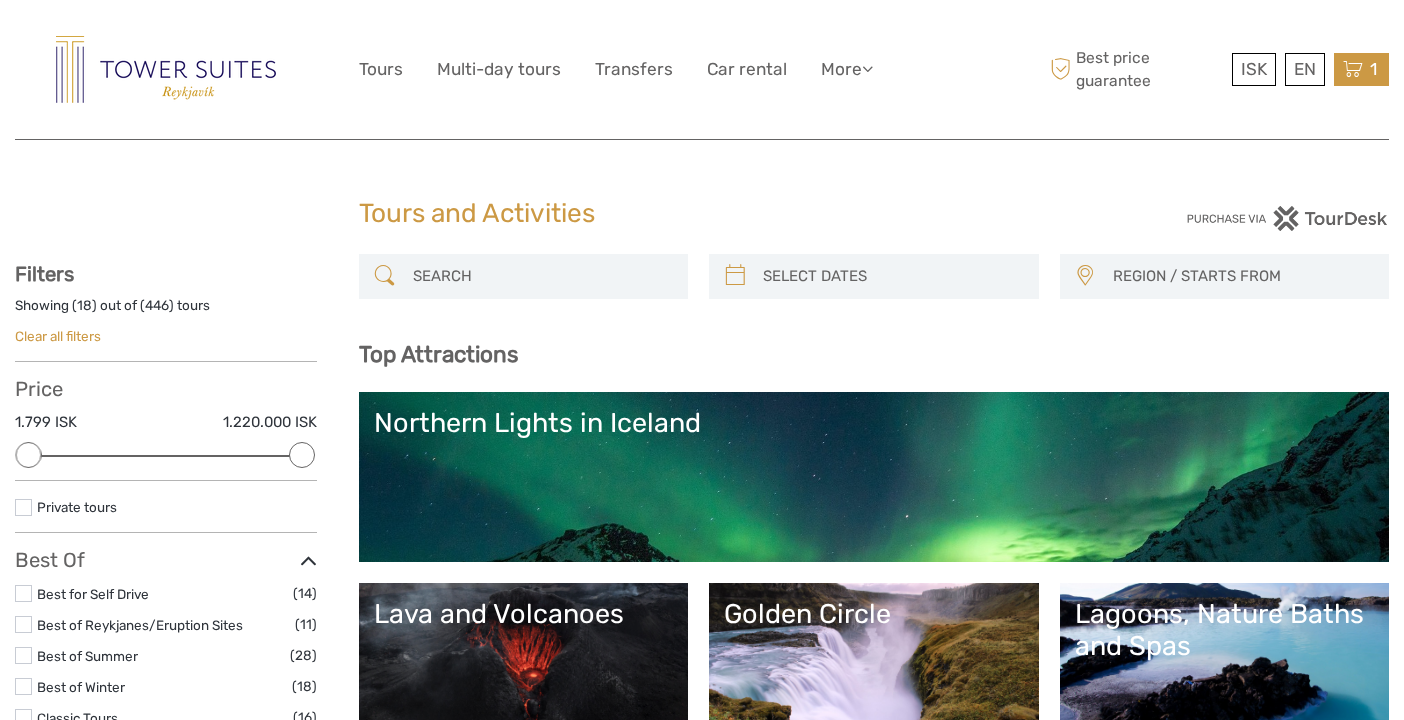 click at bounding box center [1353, 69] 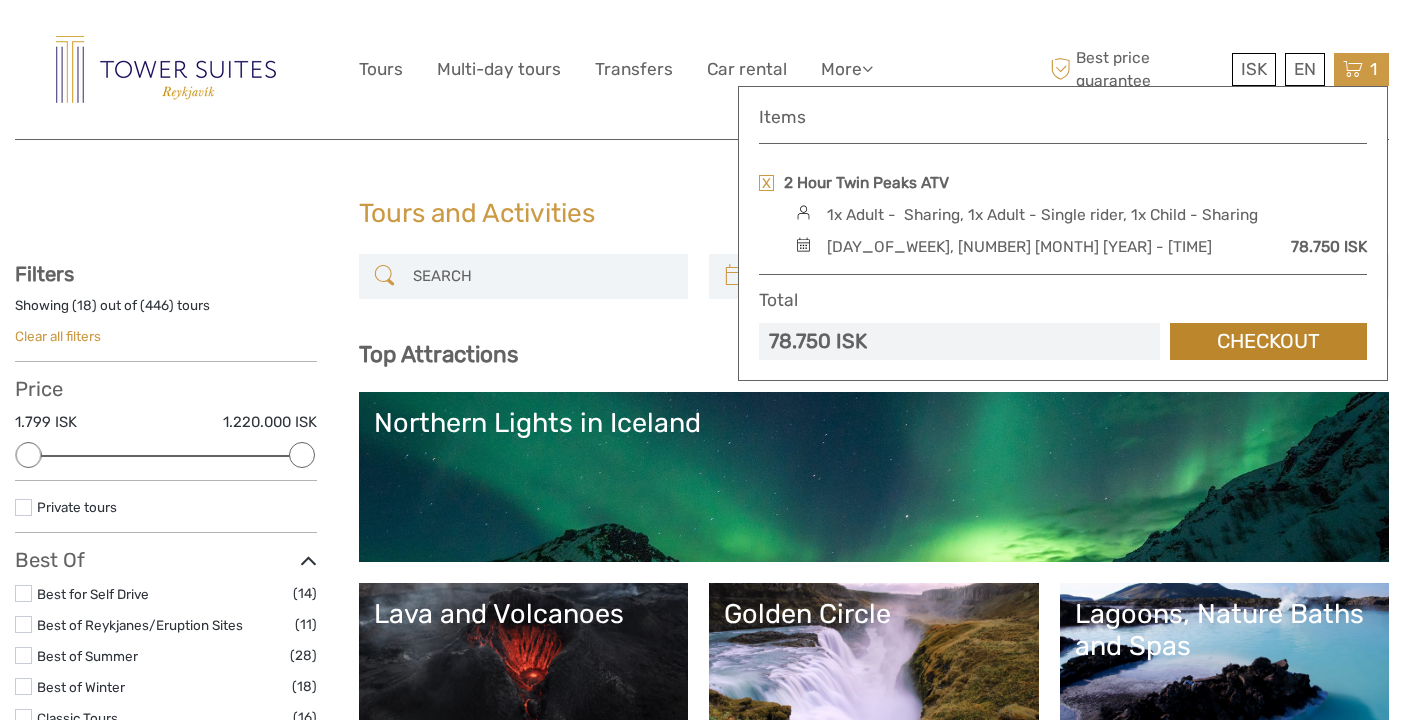 click on "Checkout" at bounding box center [1268, 341] 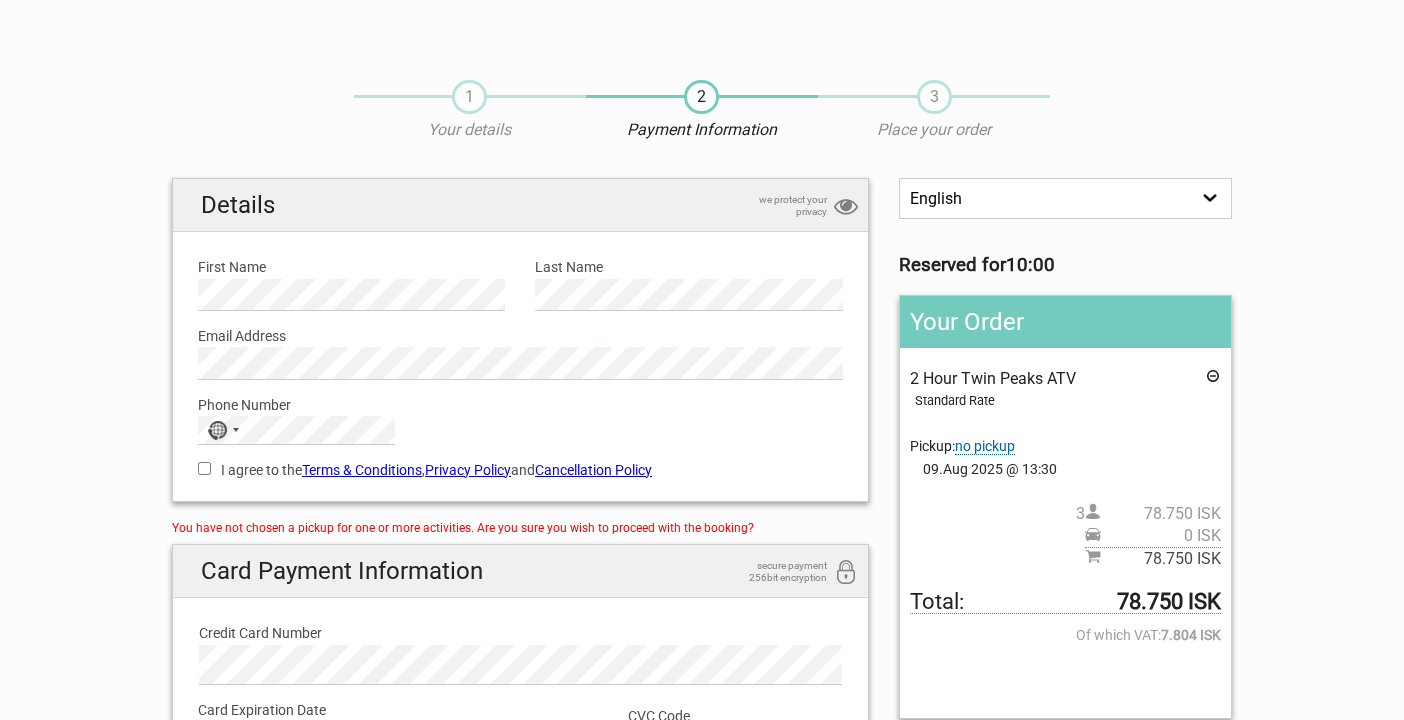 scroll, scrollTop: 0, scrollLeft: 0, axis: both 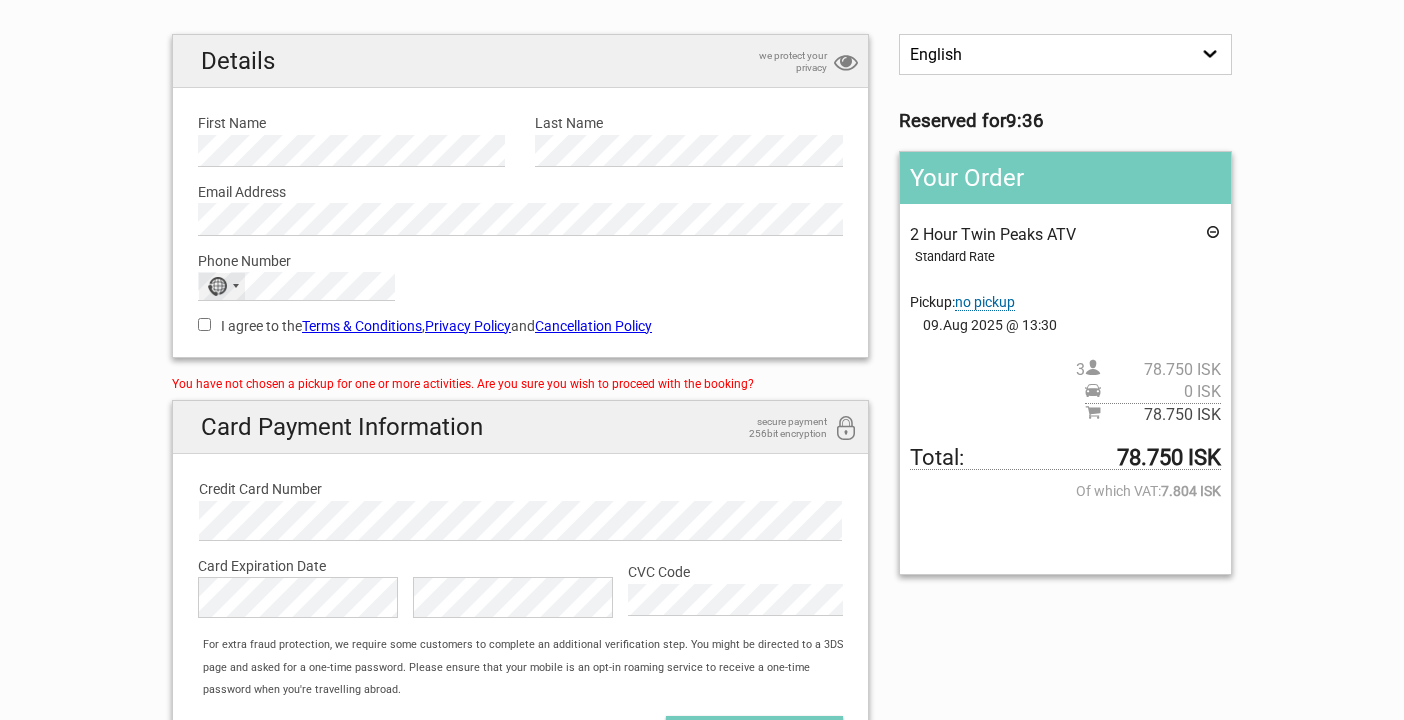 click on "No country selected" at bounding box center (222, 286) 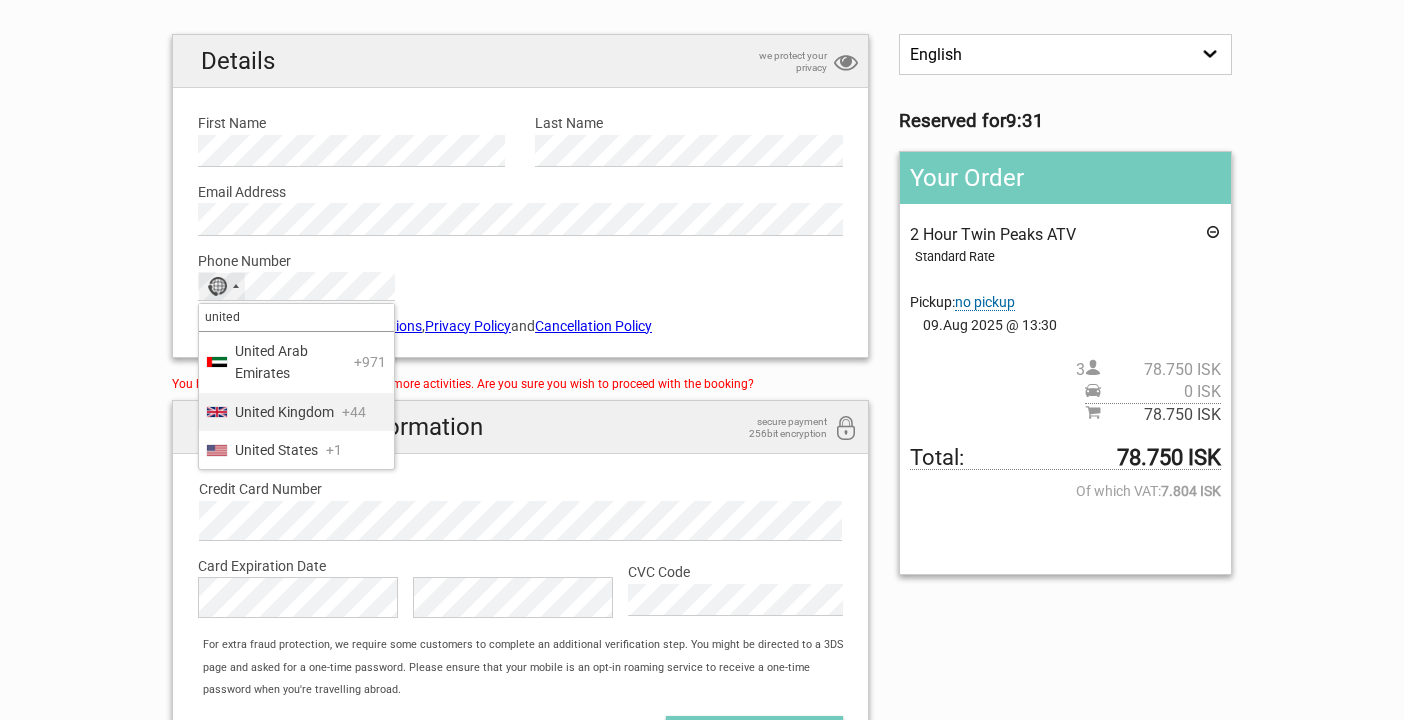 type on "united" 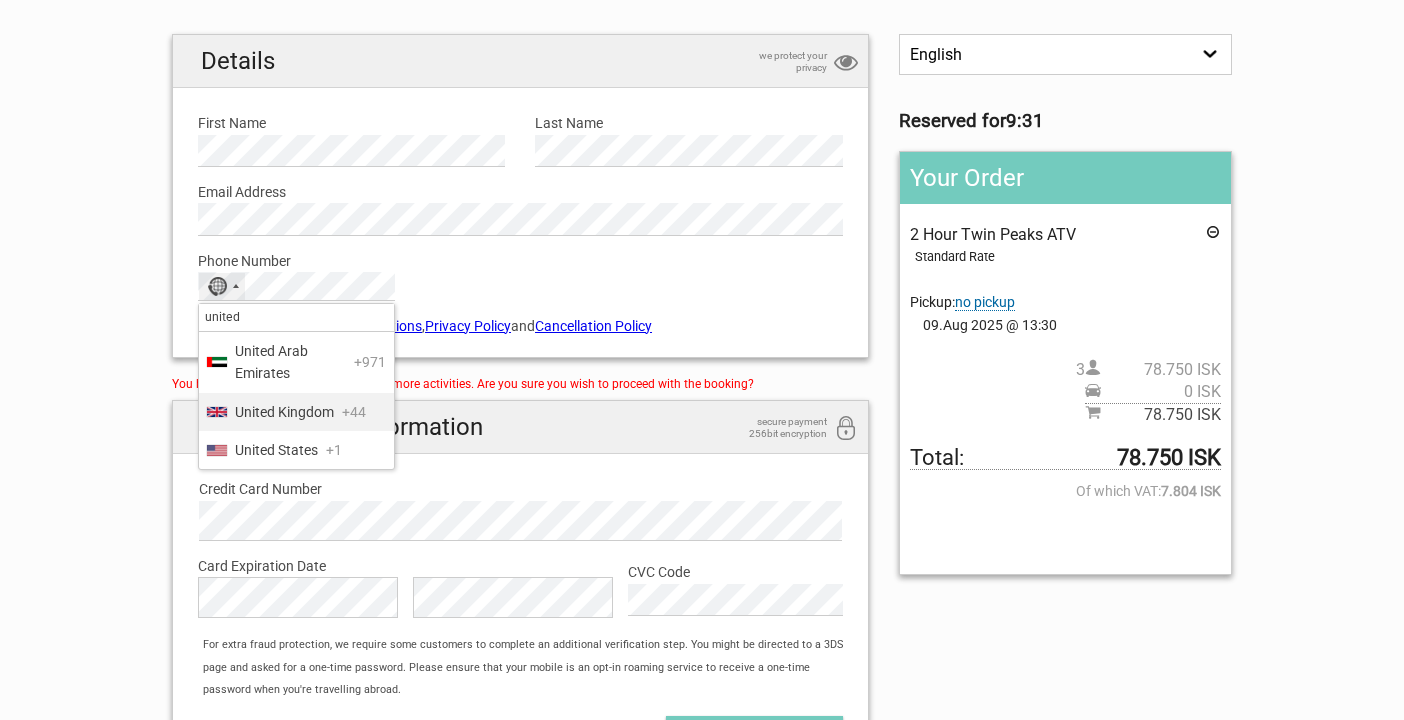 click on "United Kingdom" at bounding box center (284, 412) 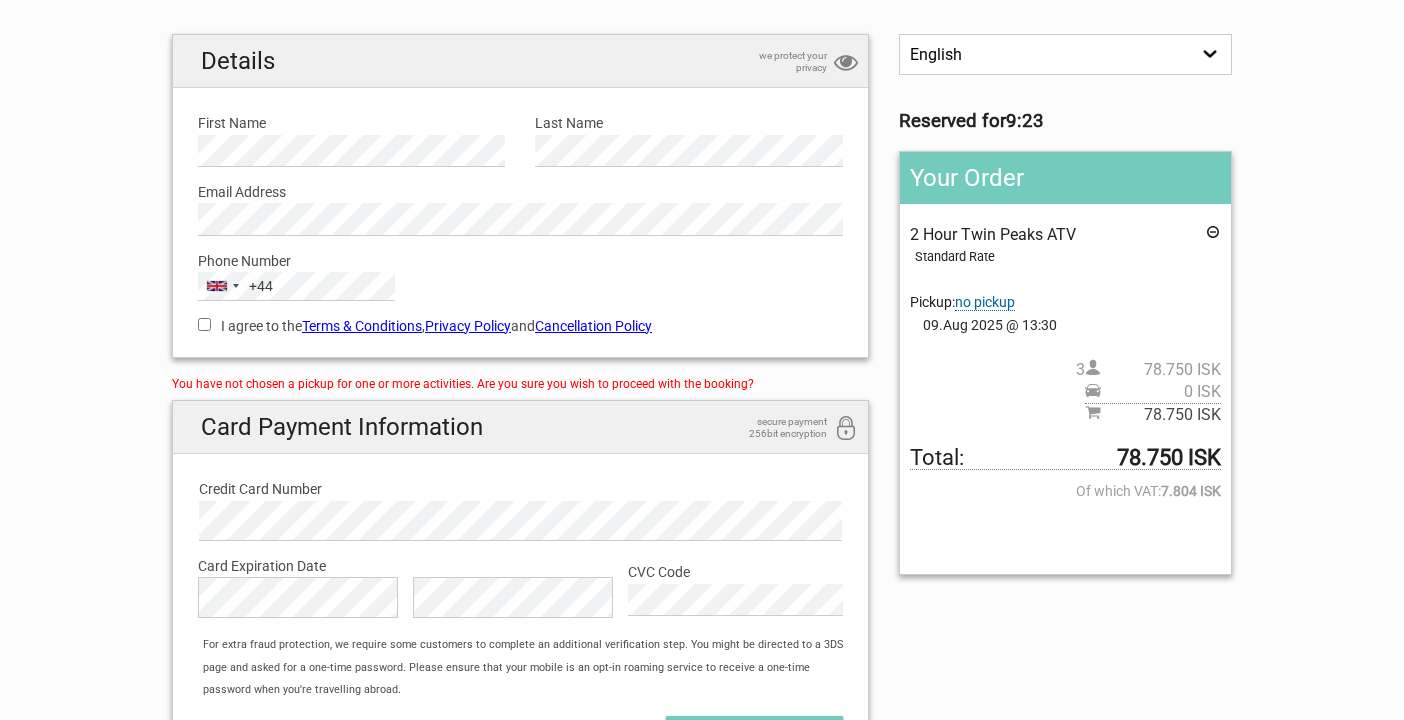 click on "I agree to the  Terms & Conditions ,  Privacy Policy  and  Cancellation Policy" at bounding box center (204, 324) 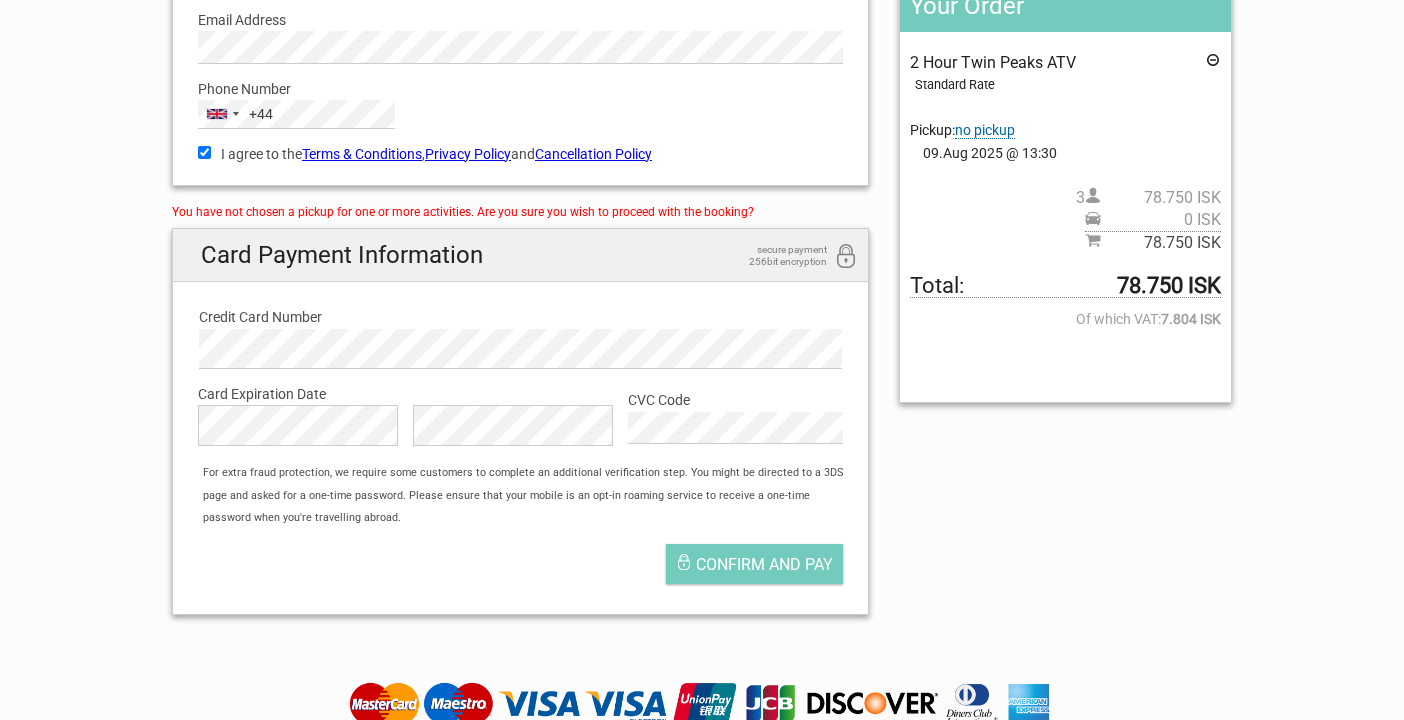 scroll, scrollTop: 328, scrollLeft: 0, axis: vertical 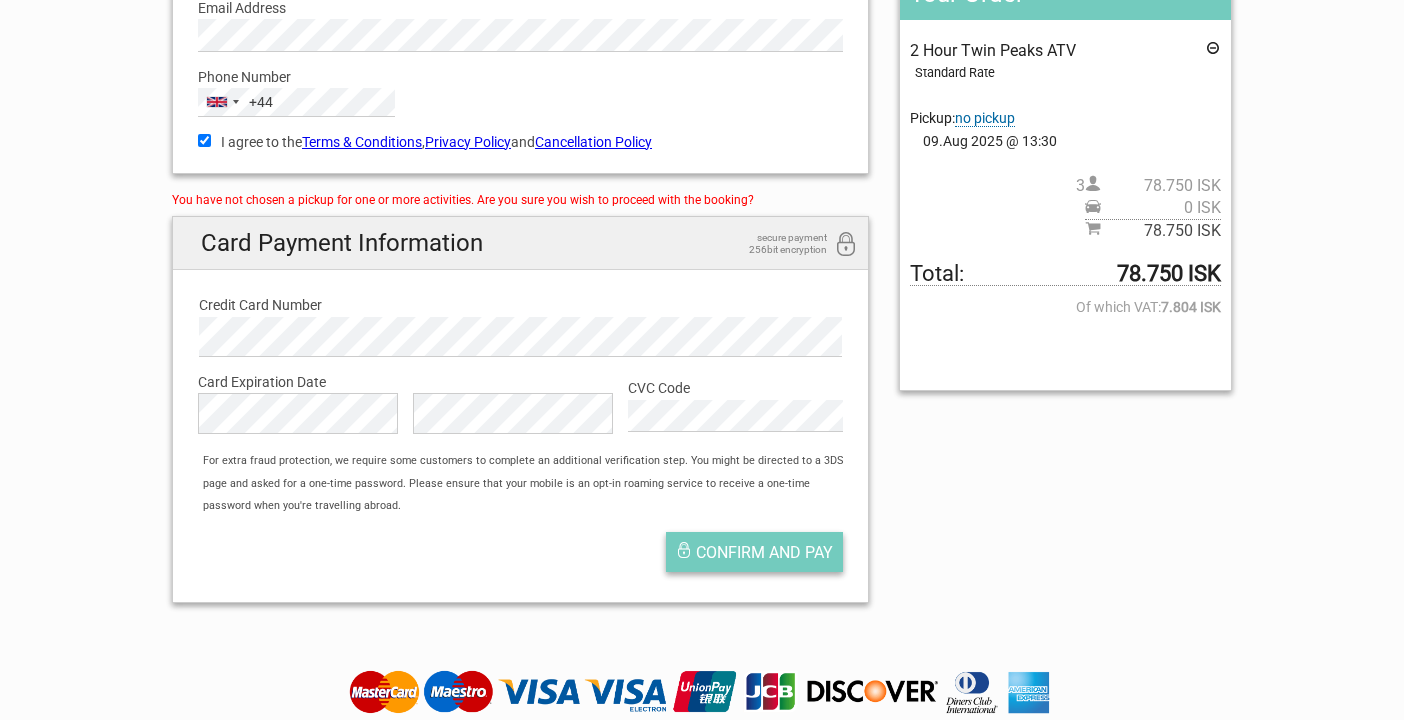 click on "Confirm and pay" at bounding box center [764, 552] 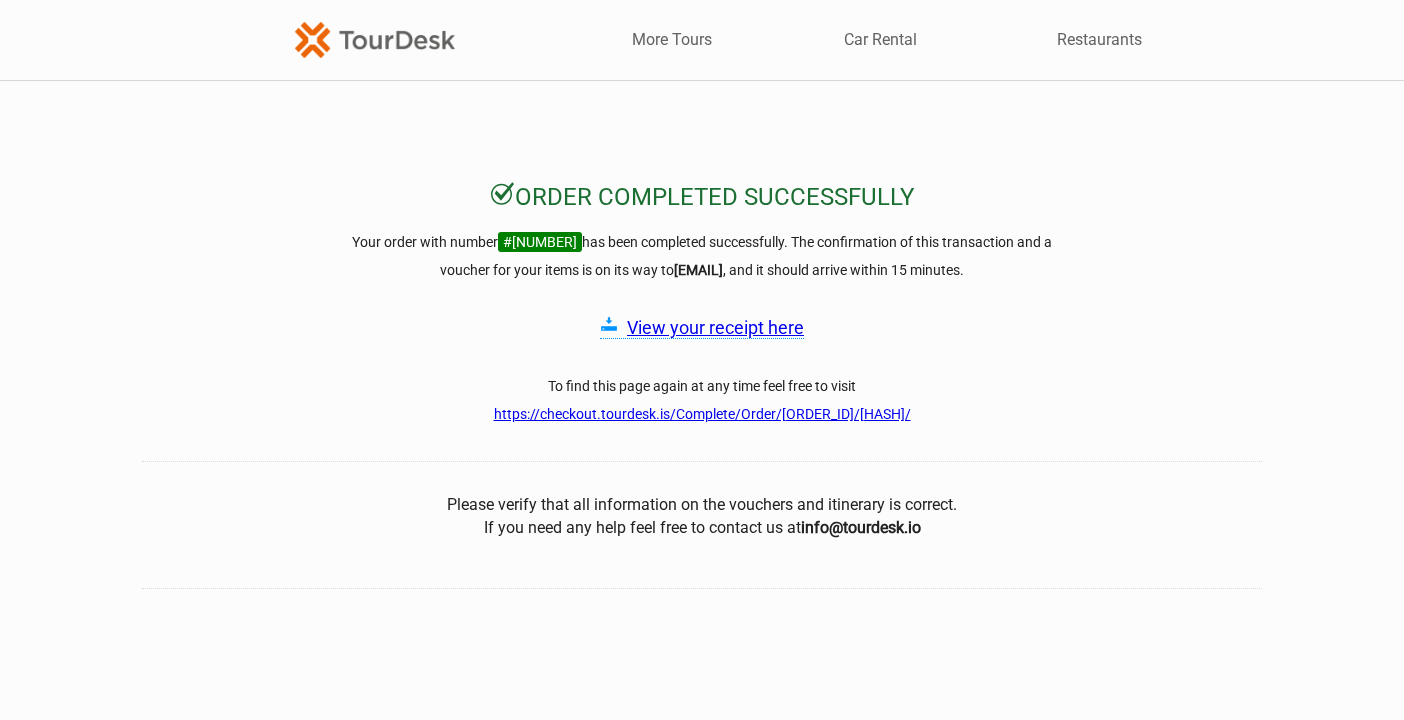 scroll, scrollTop: 0, scrollLeft: 0, axis: both 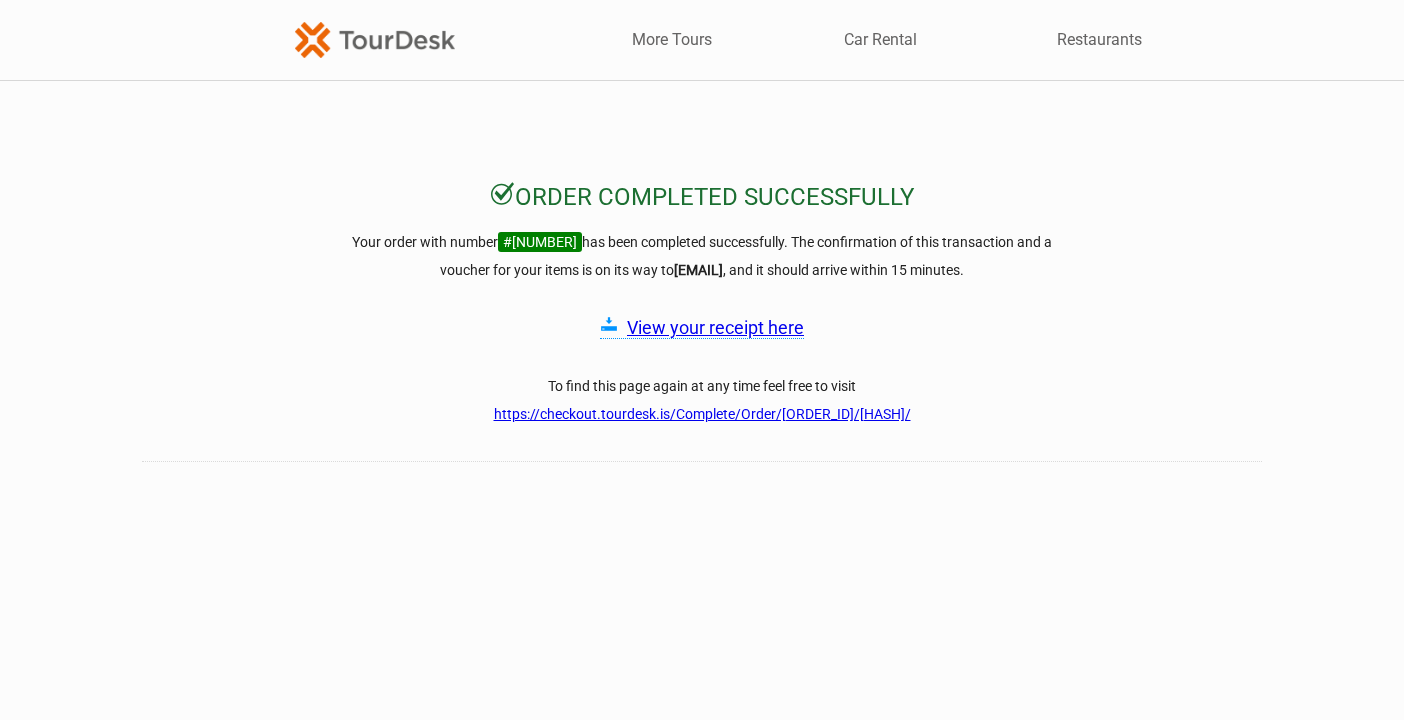 click on "View your receipt here" at bounding box center [715, 327] 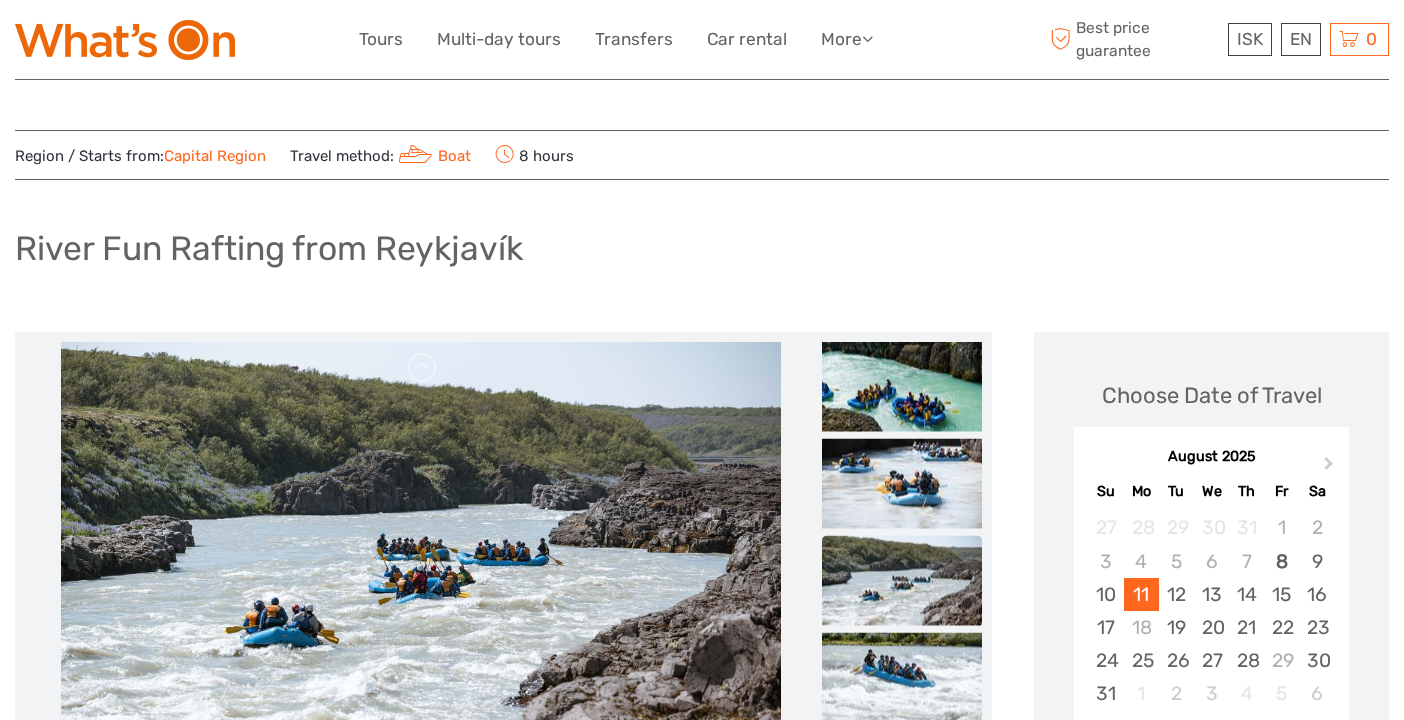 scroll, scrollTop: 0, scrollLeft: 0, axis: both 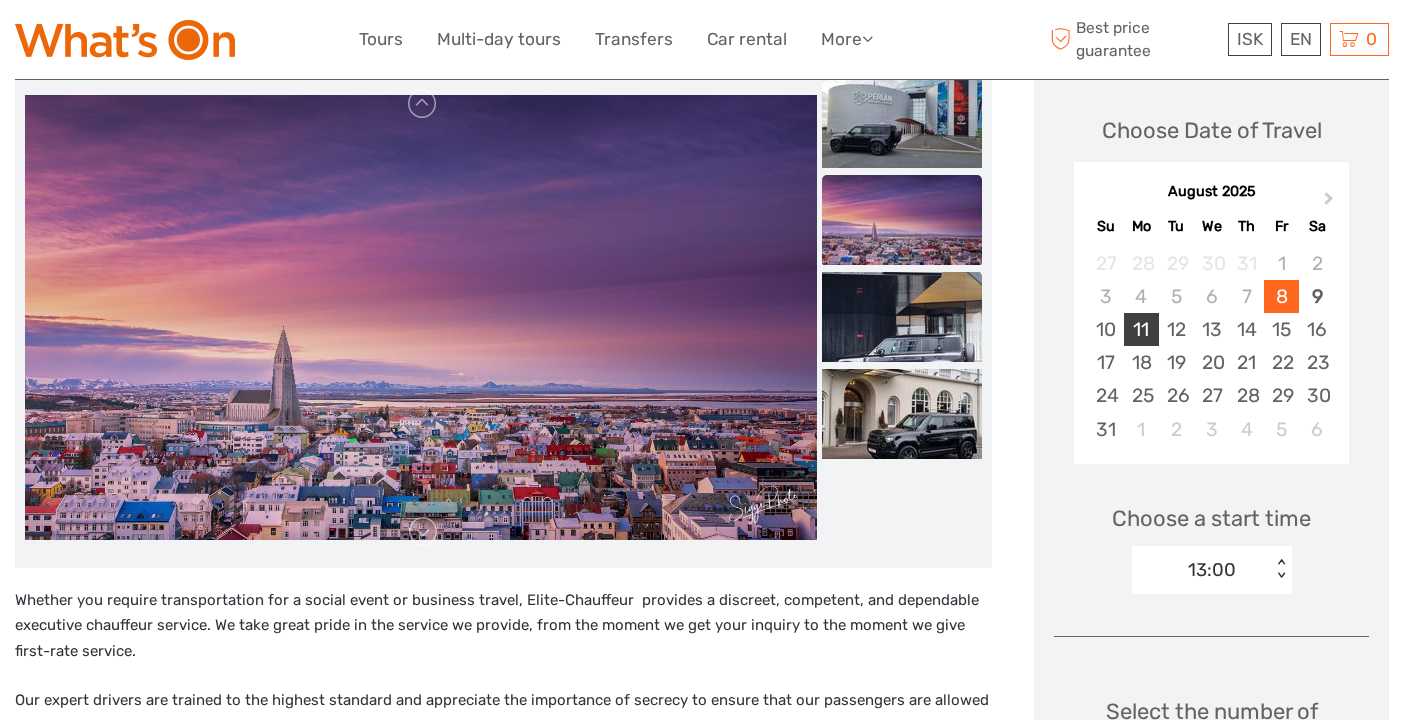 click on "11" at bounding box center (1141, 329) 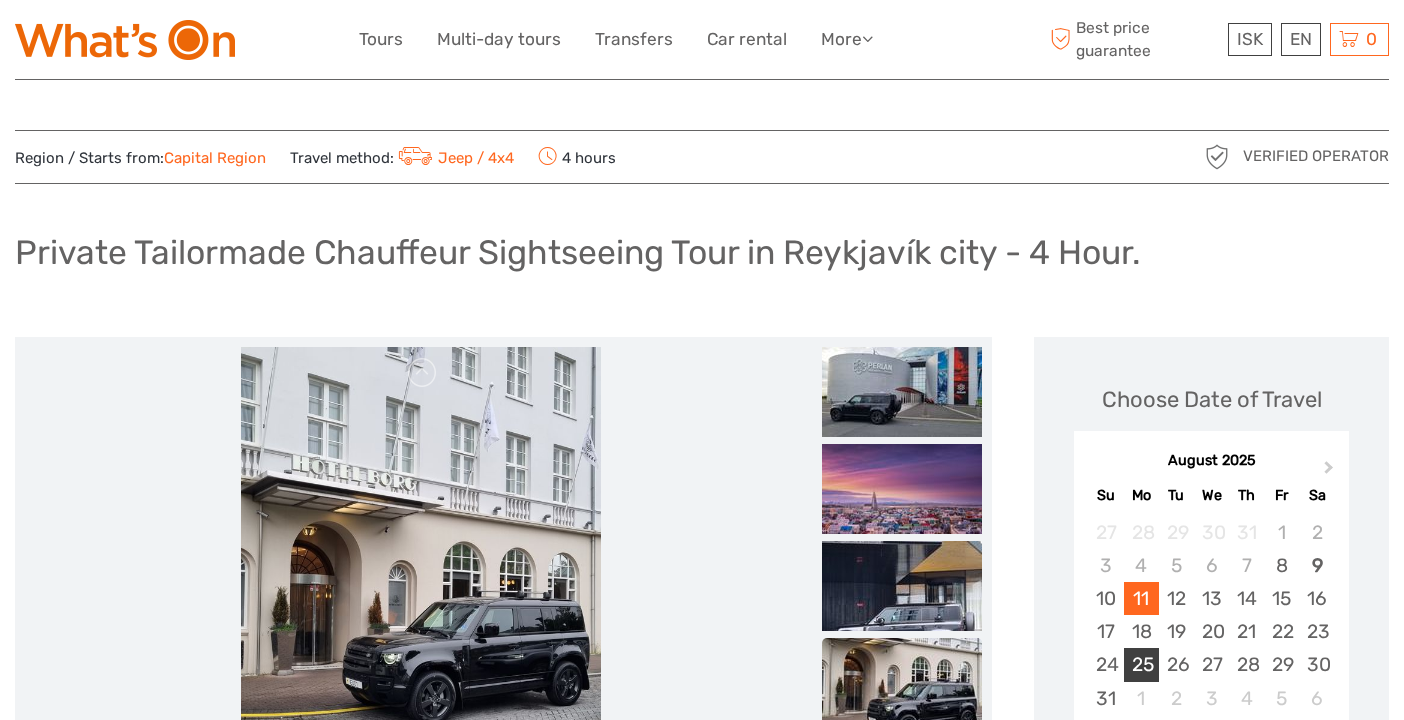scroll, scrollTop: 0, scrollLeft: 0, axis: both 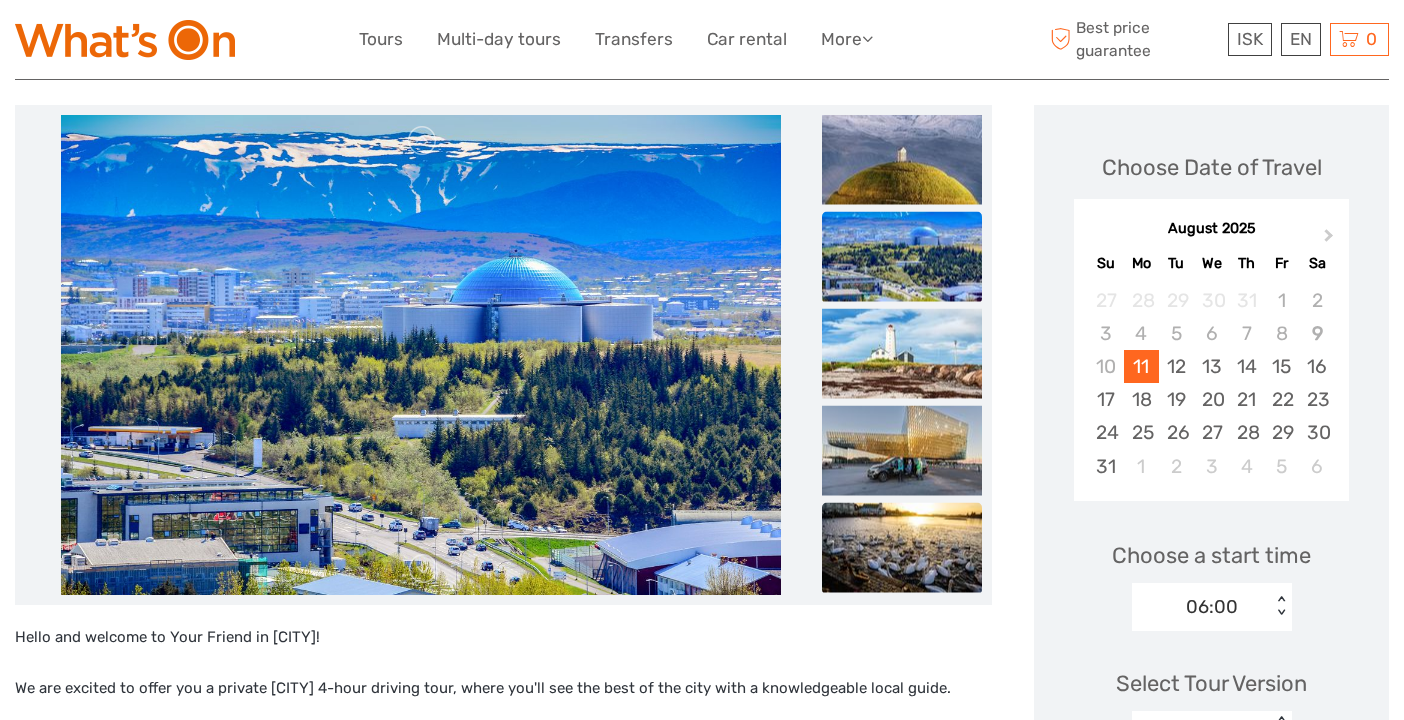 click at bounding box center [902, 547] 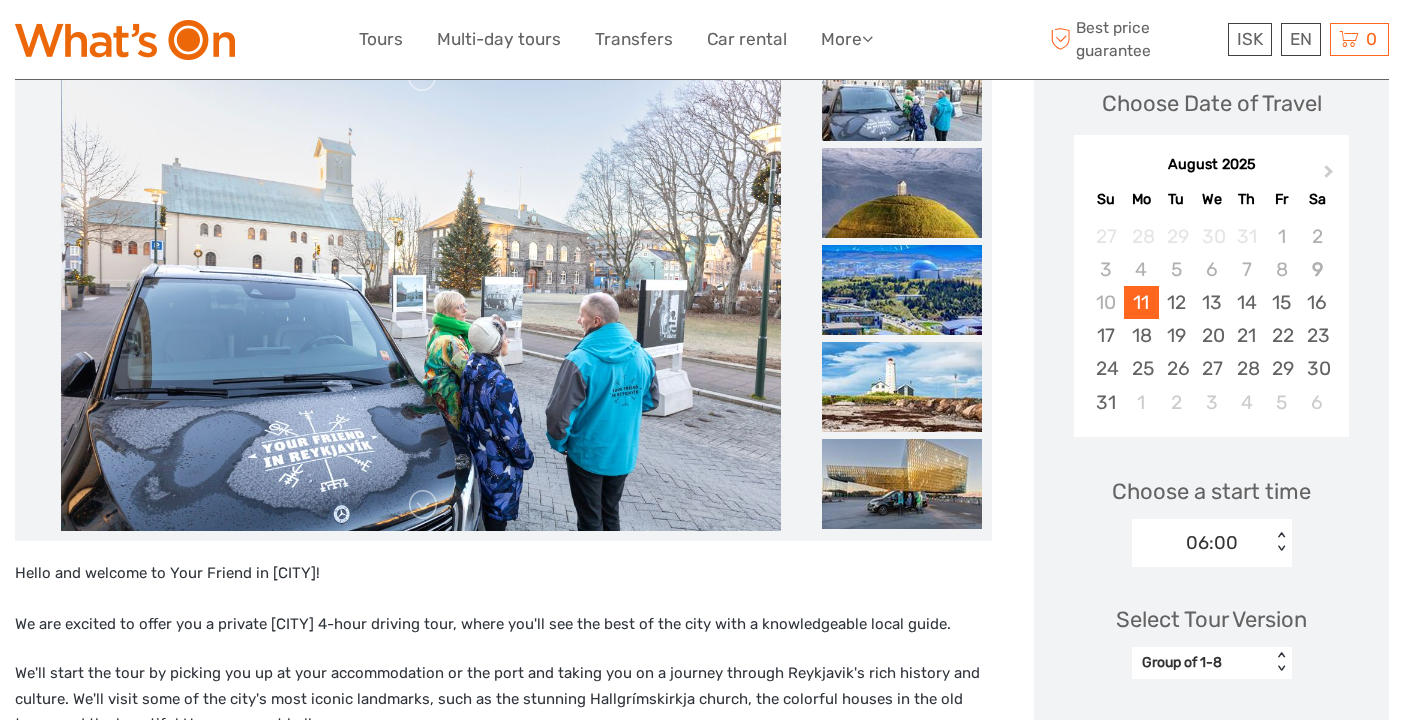 scroll, scrollTop: 297, scrollLeft: 0, axis: vertical 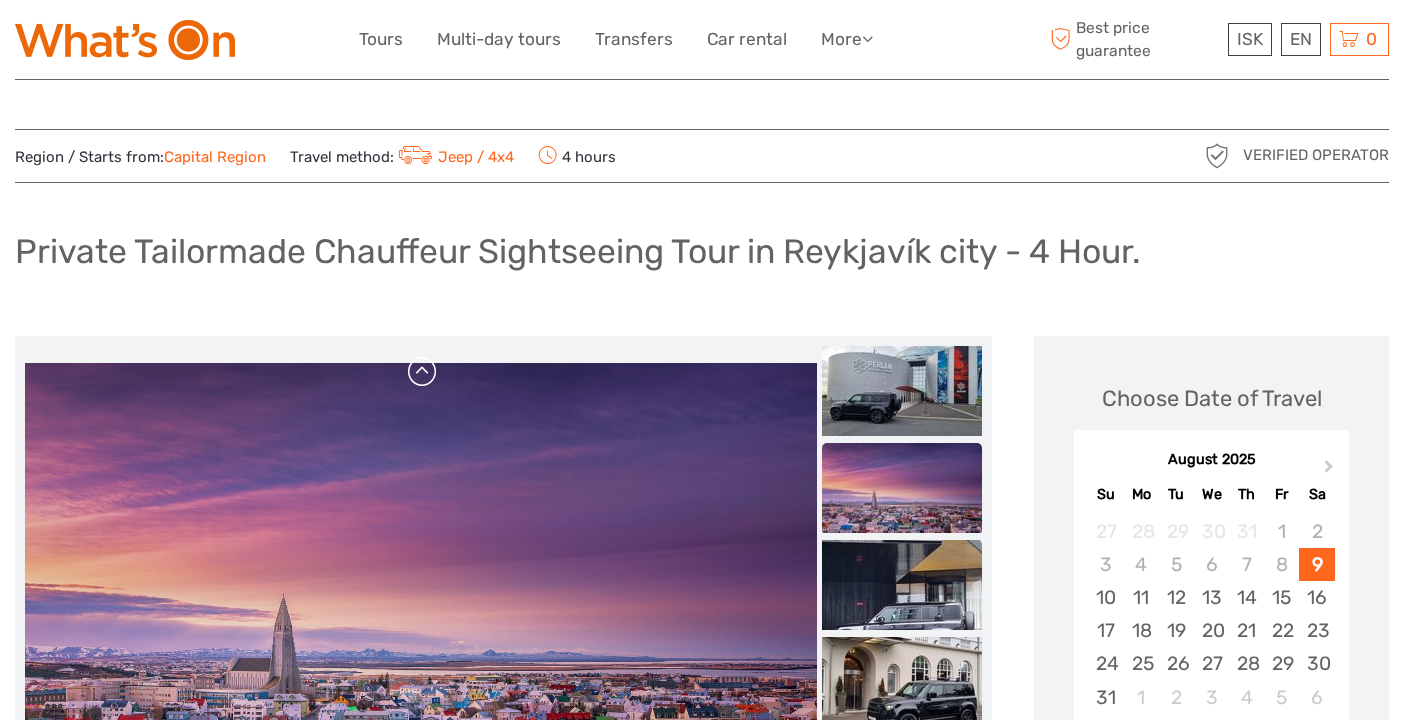 click at bounding box center (423, 372) 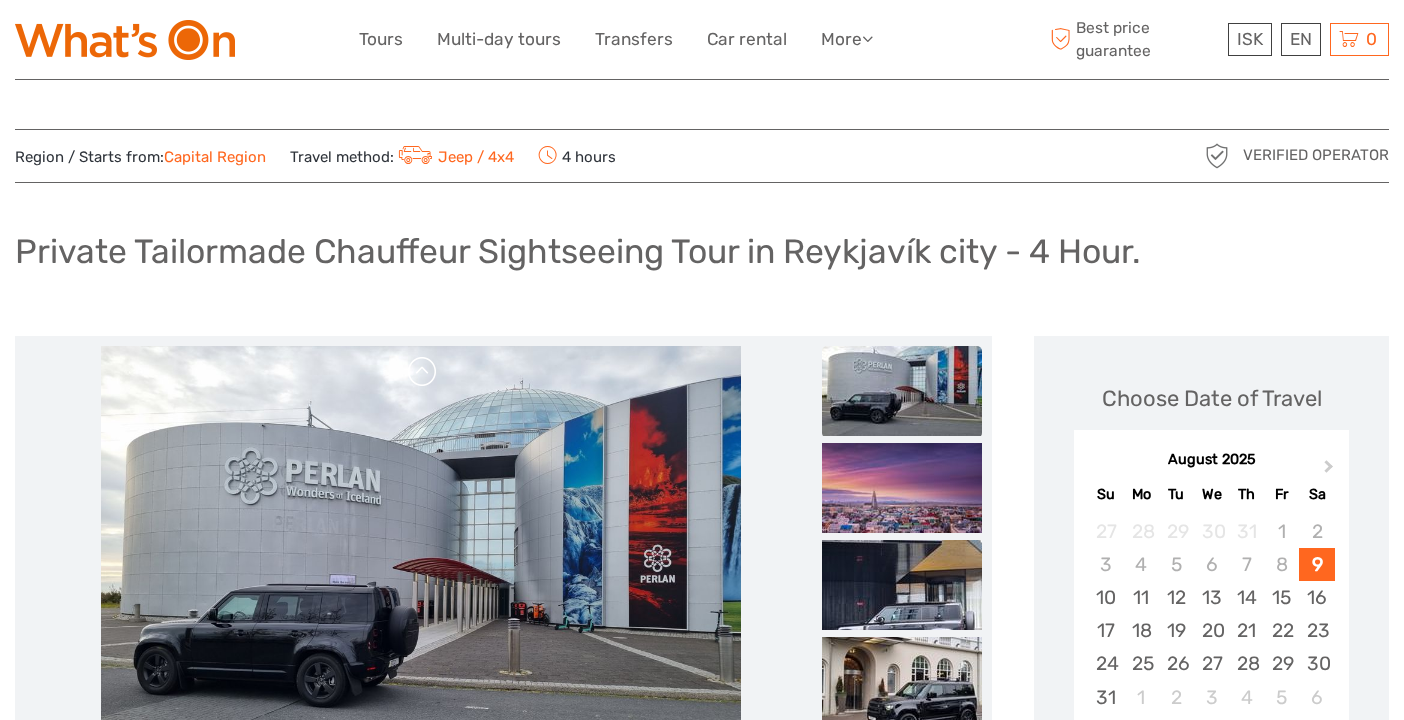 click at bounding box center [423, 372] 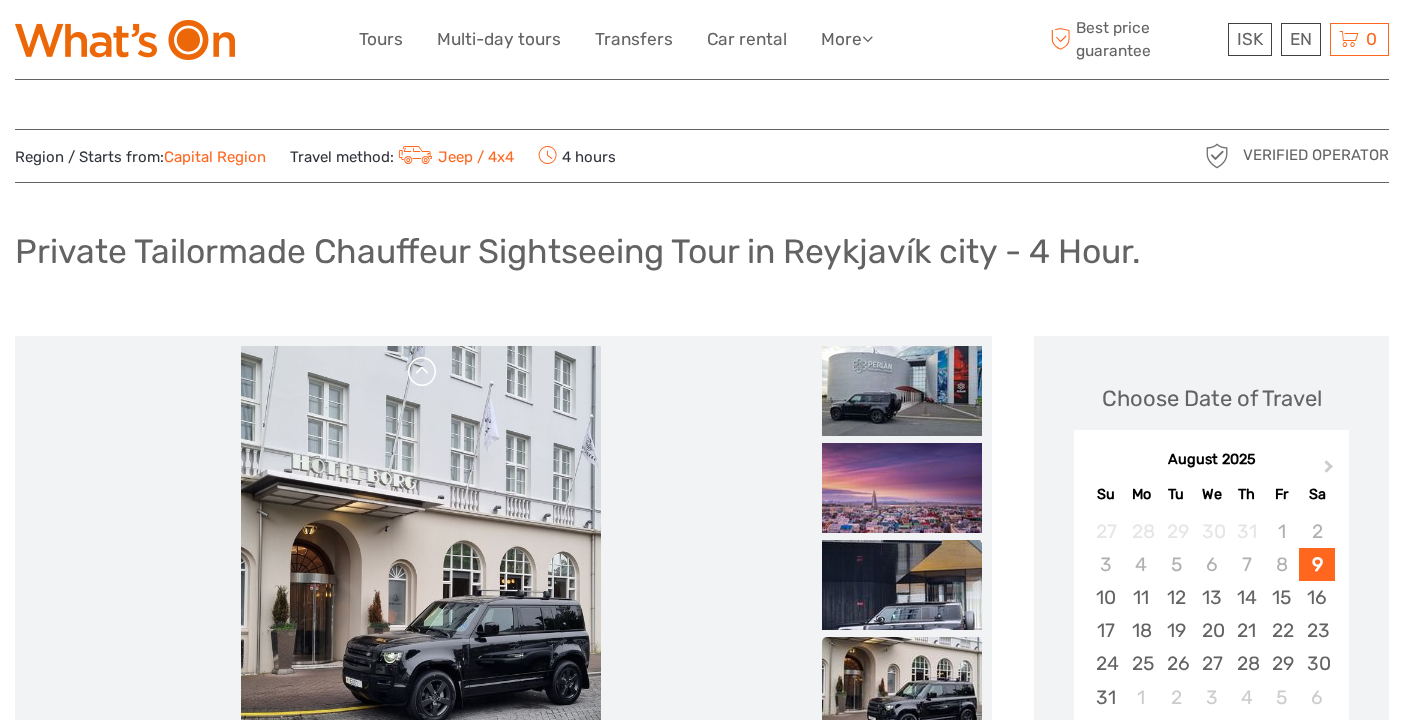 click at bounding box center [423, 372] 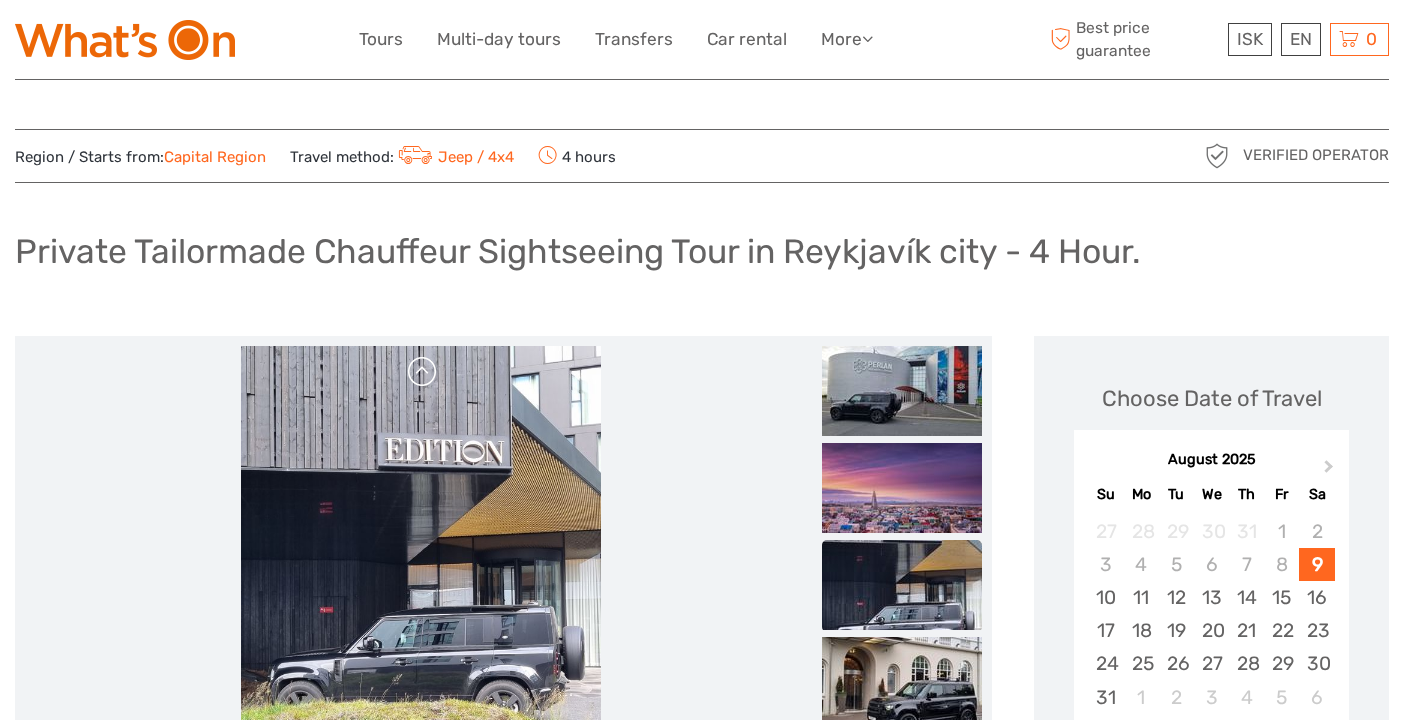 click at bounding box center [423, 372] 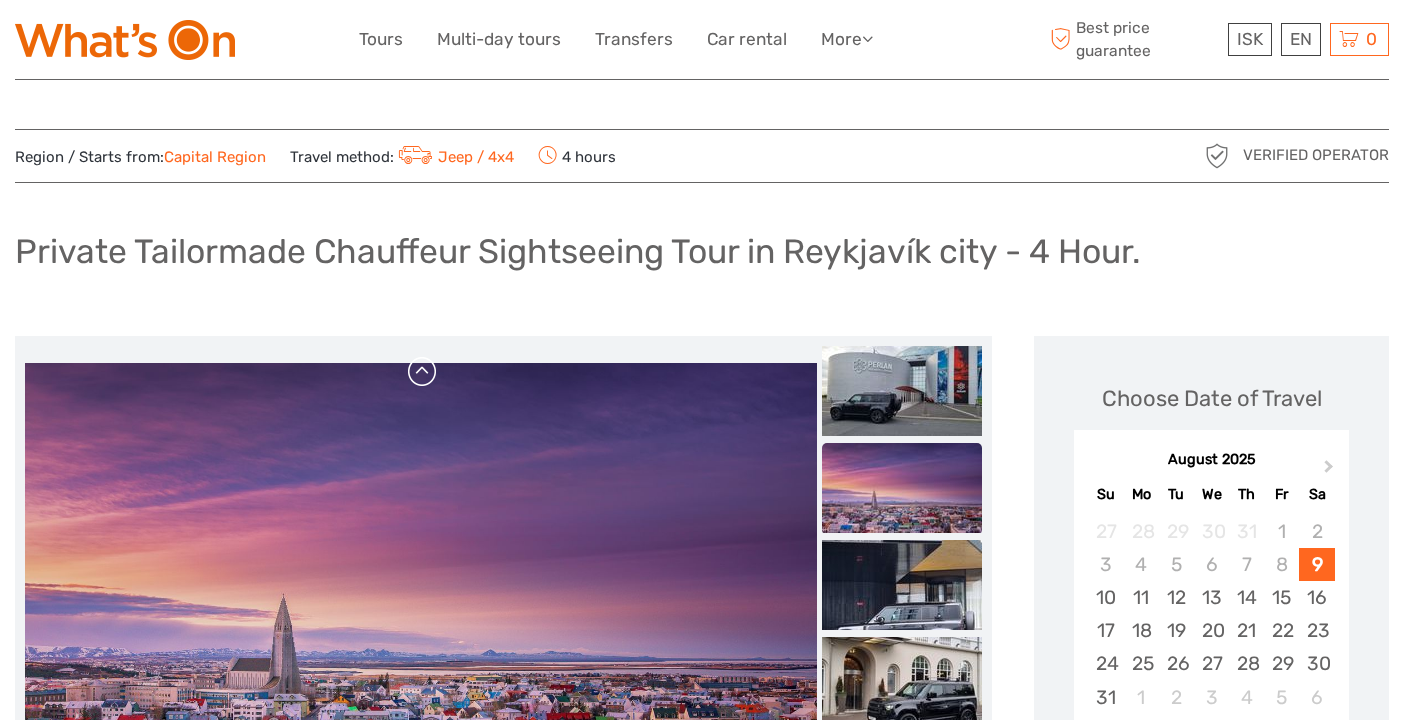 click at bounding box center (423, 372) 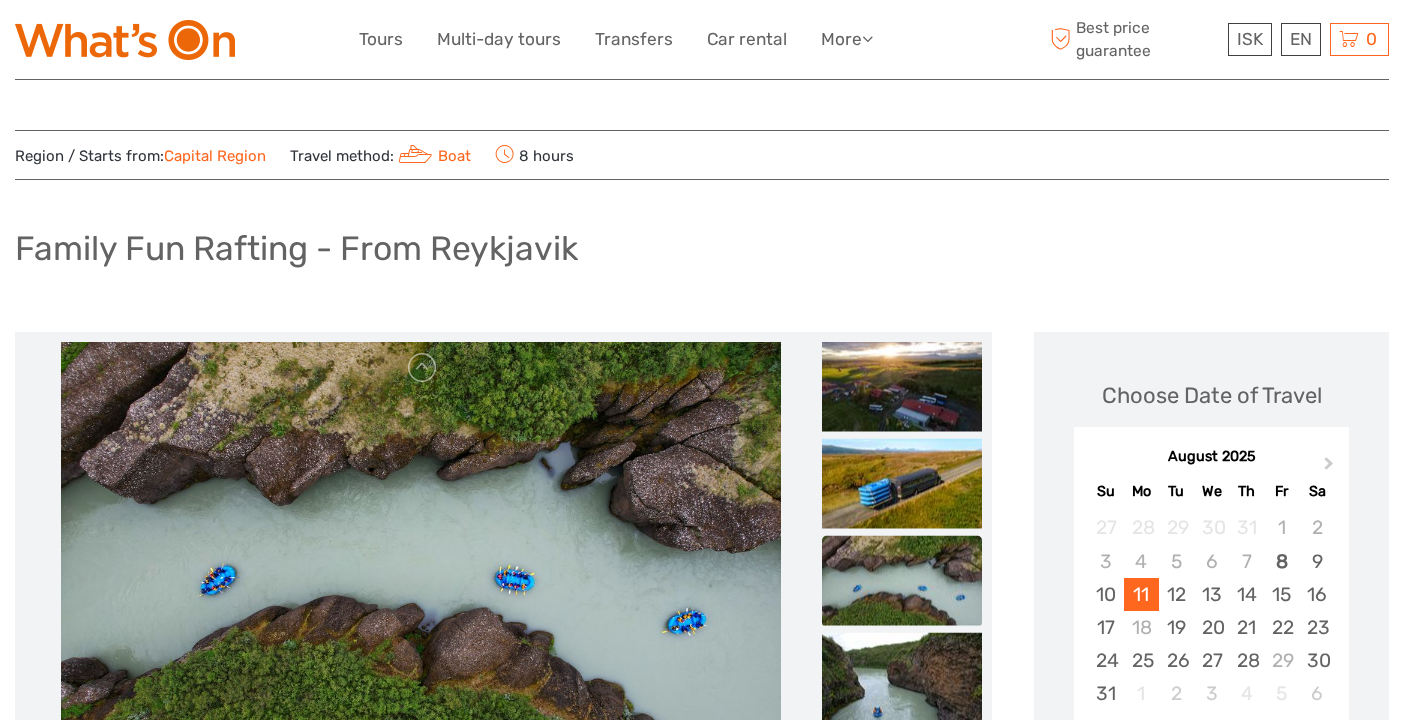 scroll, scrollTop: 0, scrollLeft: 0, axis: both 